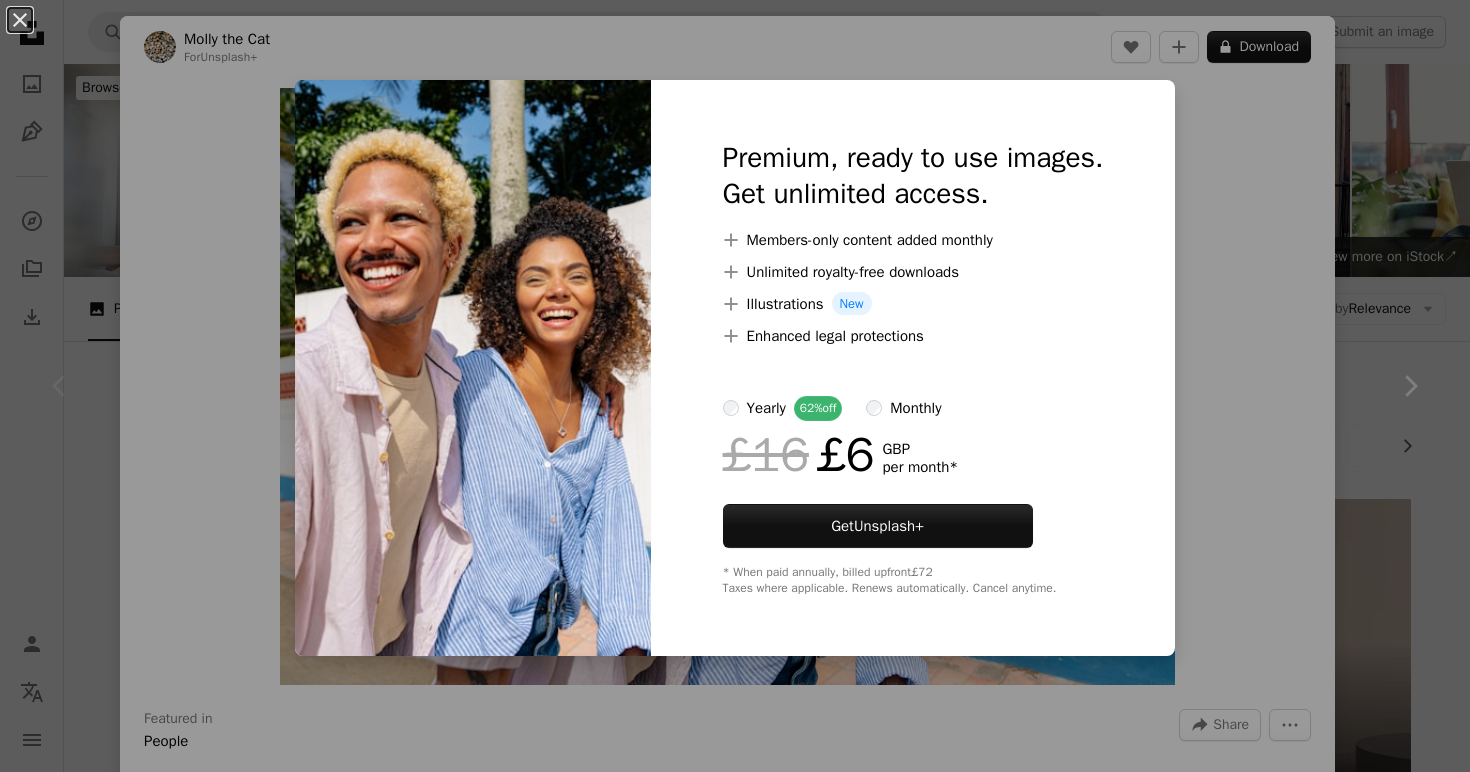 scroll, scrollTop: 12, scrollLeft: 0, axis: vertical 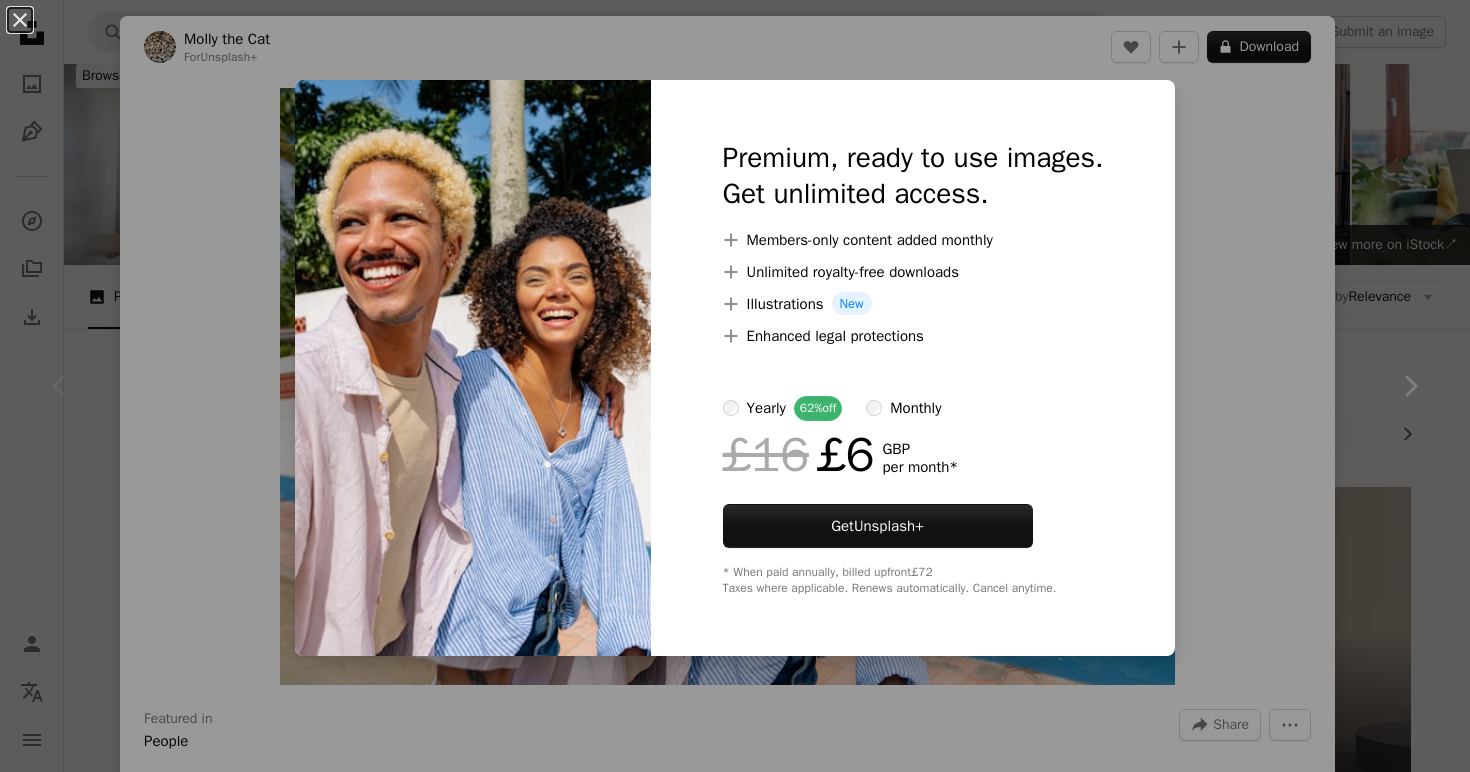click on "An X shape Premium, ready to use images. Get unlimited access. A plus sign Members-only content added monthly A plus sign Unlimited royalty-free downloads A plus sign Illustrations  New A plus sign Enhanced legal protections yearly 62%  off monthly £16   £6 GBP per month * Get  Unsplash+ * When paid annually, billed upfront  £72 Taxes where applicable. Renews automatically. Cancel anytime." at bounding box center (735, 386) 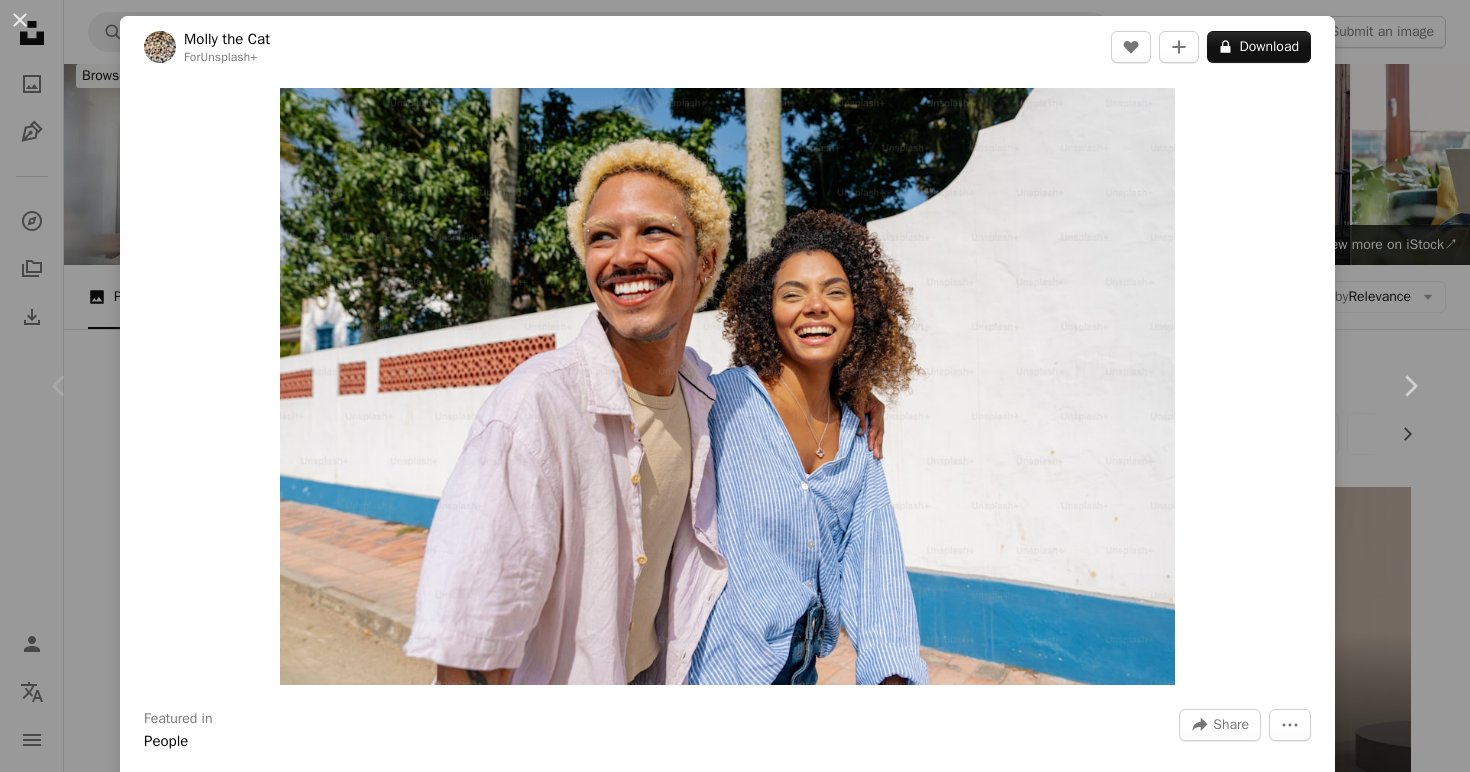 click on "An X shape Chevron left Chevron right [FIRST] [LAST] For  Unsplash+ A heart A plus sign A lock Download Zoom in Featured in People A forward-right arrow Share More Actions Calendar outlined Published on  May 6, 2024 Camera SONY, ILCE-7RM5 Safety Licensed under the  Unsplash+ License portrait travel people outdoor summer love couple vacation lifestyle happiness journey explore tourist destination wanderlust Public domain images From this series Chevron right Plus sign for Unsplash+ Plus sign for Unsplash+ Plus sign for Unsplash+ Plus sign for Unsplash+ Plus sign for Unsplash+ Plus sign for Unsplash+ Plus sign for Unsplash+ Plus sign for Unsplash+ Plus sign for Unsplash+ Plus sign for Unsplash+ Related images Plus sign for Unsplash+ A heart A plus sign [FIRST] [LAST] For  Unsplash+ A lock Download Plus sign for Unsplash+ A heart A plus sign [FIRST] [LAST] For  Unsplash+ A lock Download Plus sign for Unsplash+ A heart A plus sign [FIRST] [LAST] For  Unsplash+ A lock Download Plus sign for Unsplash+ A heart For  For" at bounding box center (735, 386) 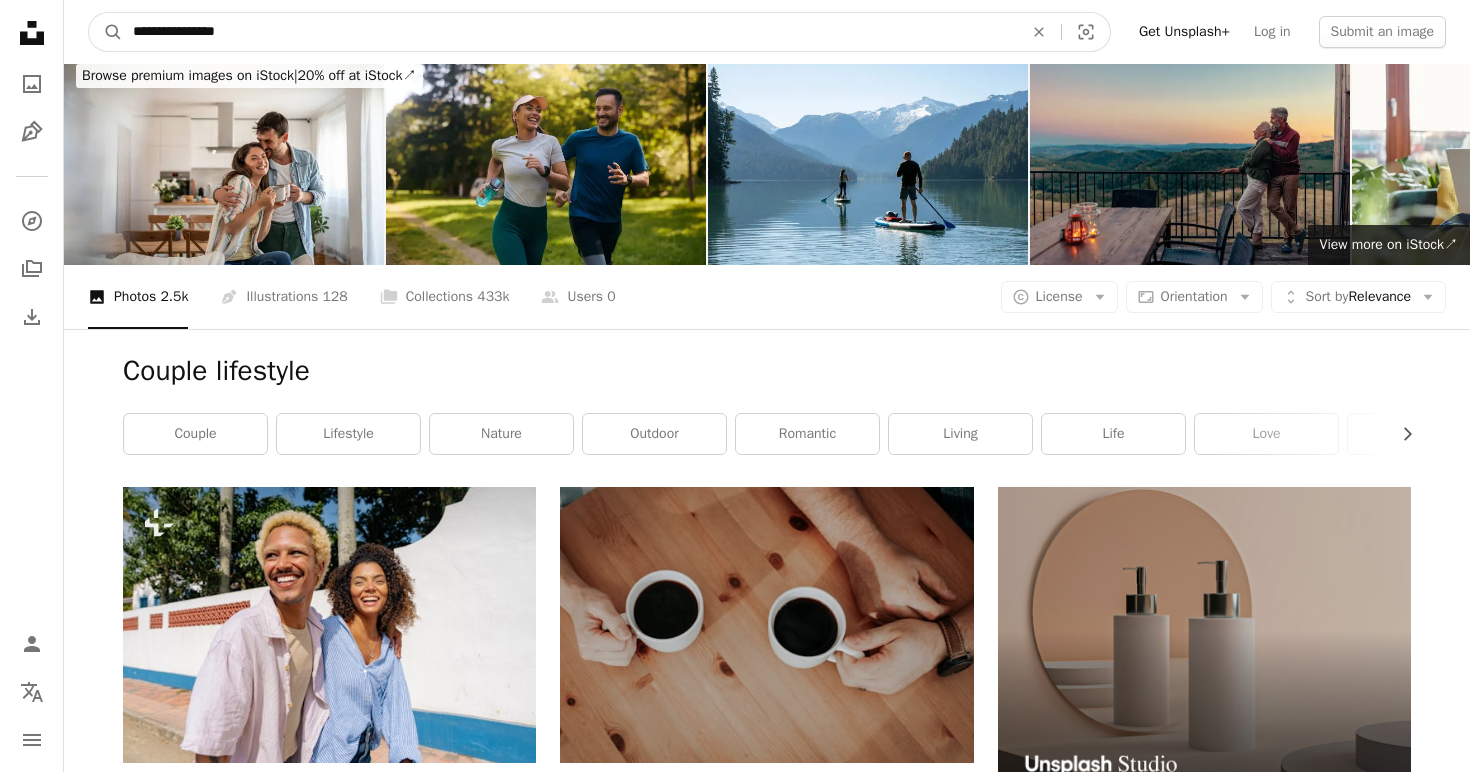 drag, startPoint x: 140, startPoint y: 14, endPoint x: 50, endPoint y: 14, distance: 90 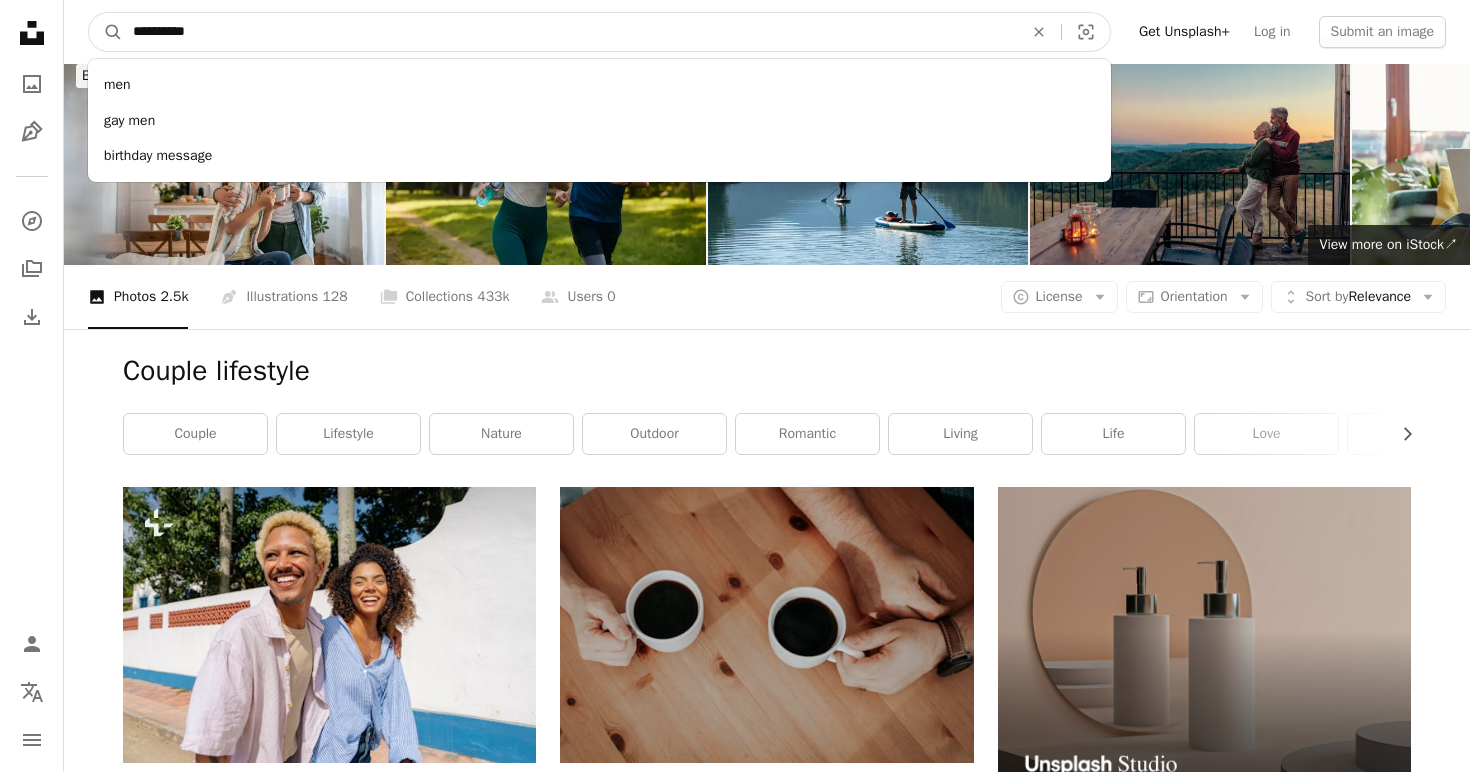 type on "**********" 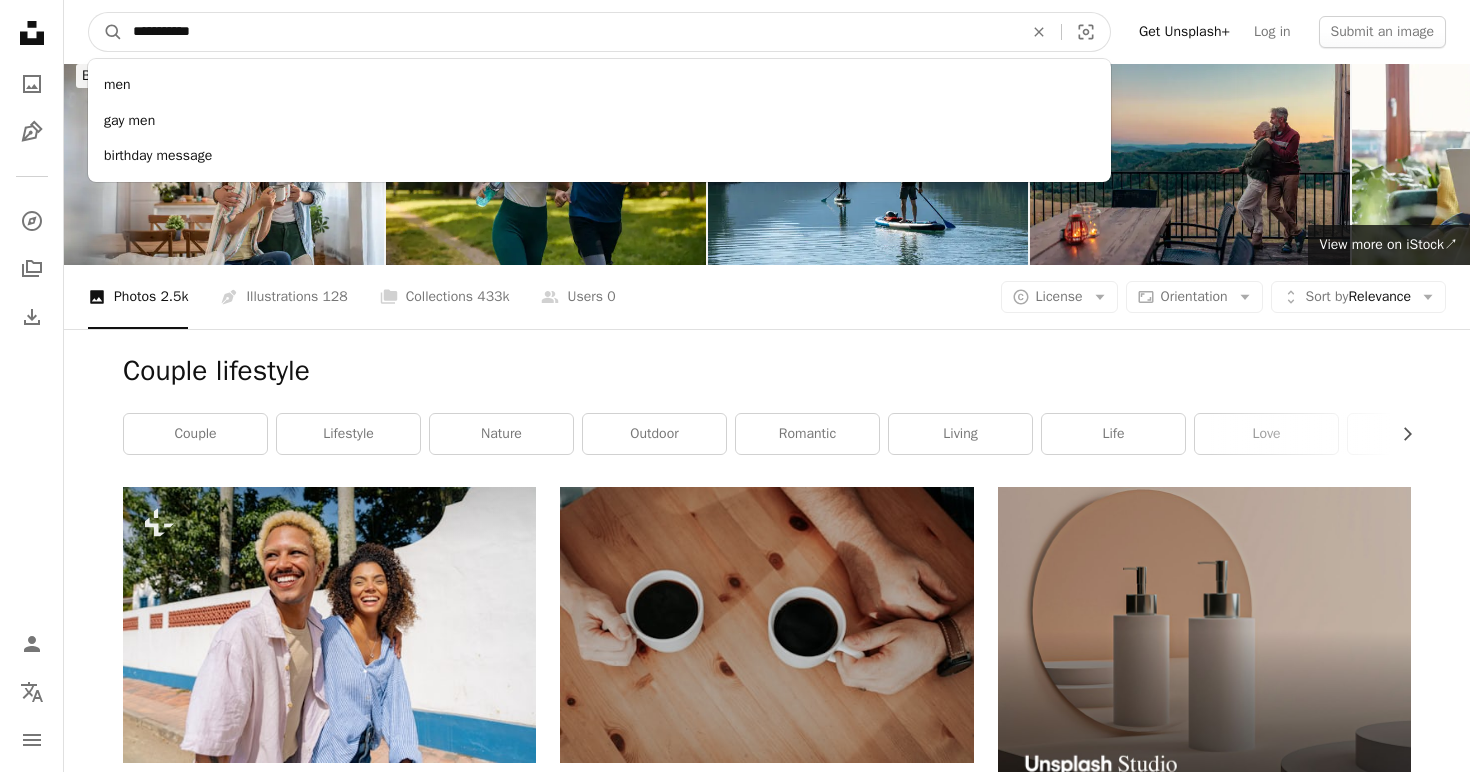 click on "A magnifying glass" at bounding box center [106, 32] 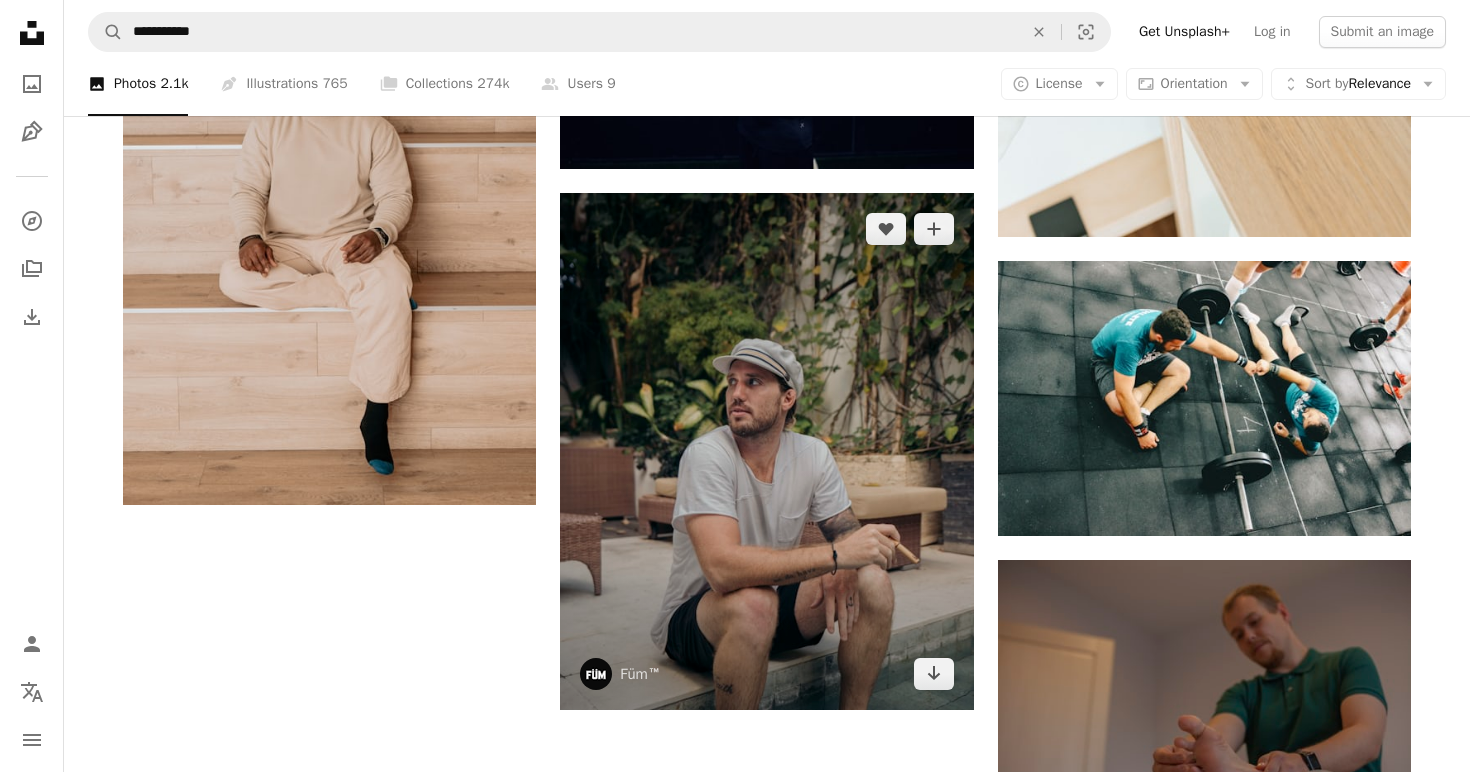 scroll, scrollTop: 3497, scrollLeft: 0, axis: vertical 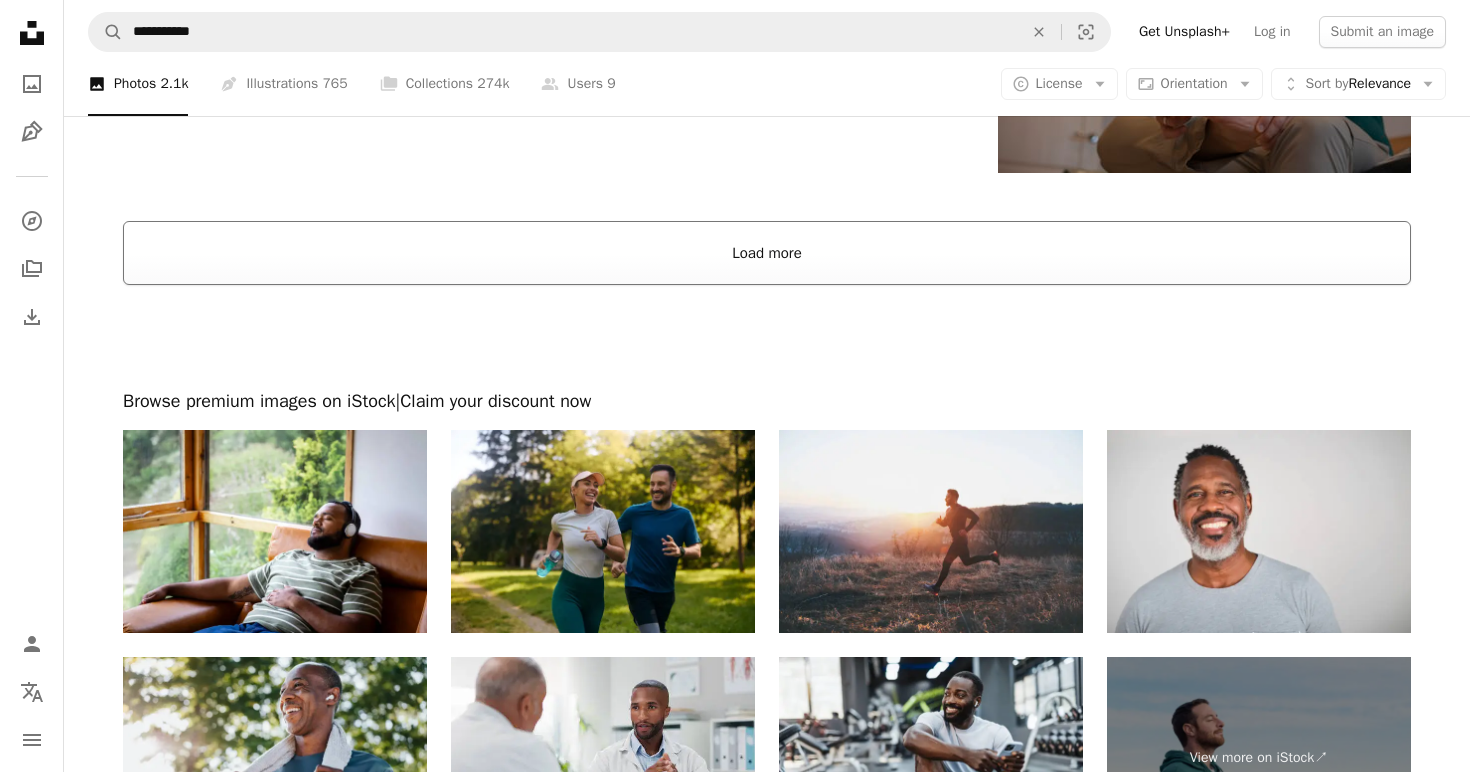 click on "Load more" at bounding box center (767, 253) 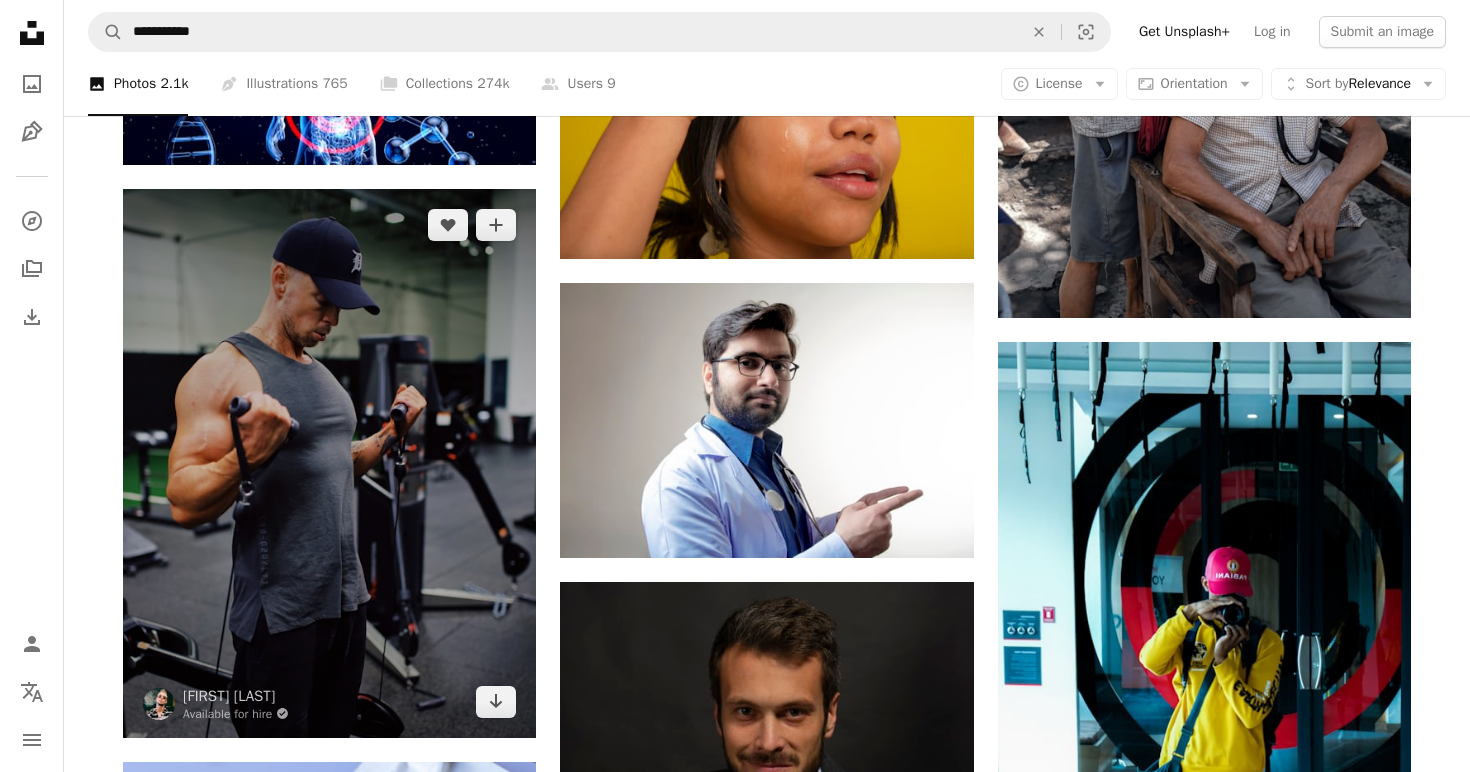 scroll, scrollTop: 12645, scrollLeft: 0, axis: vertical 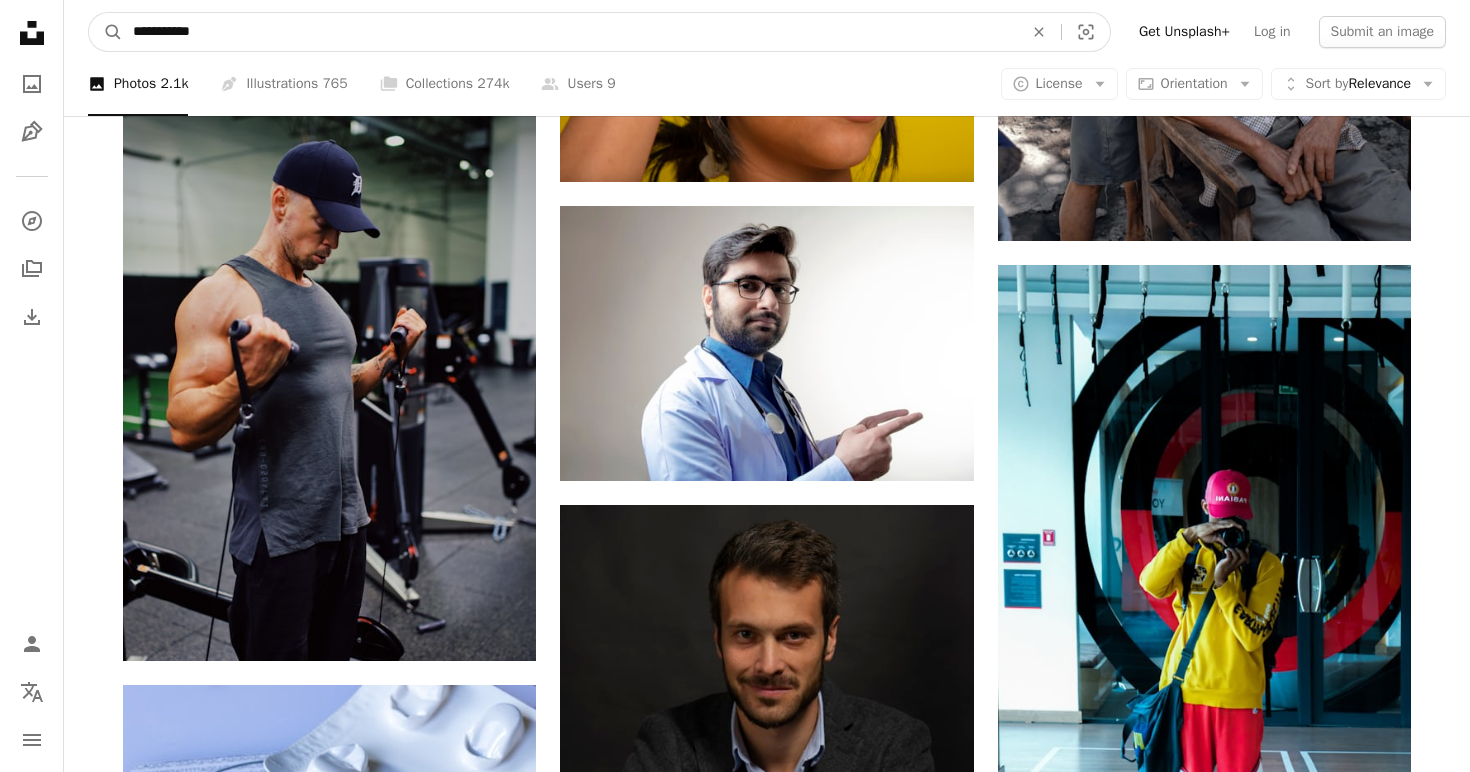 click on "**********" at bounding box center (570, 32) 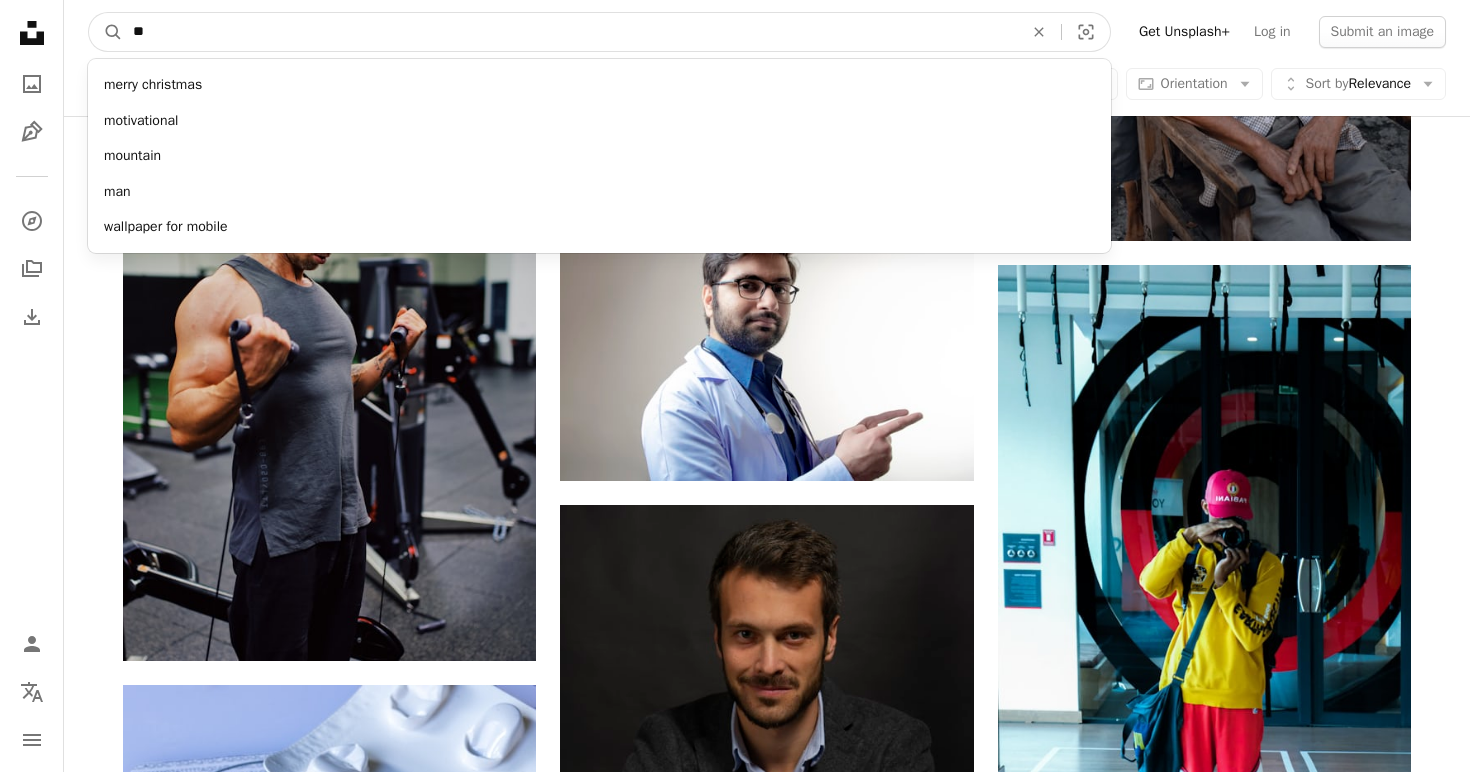 type on "***" 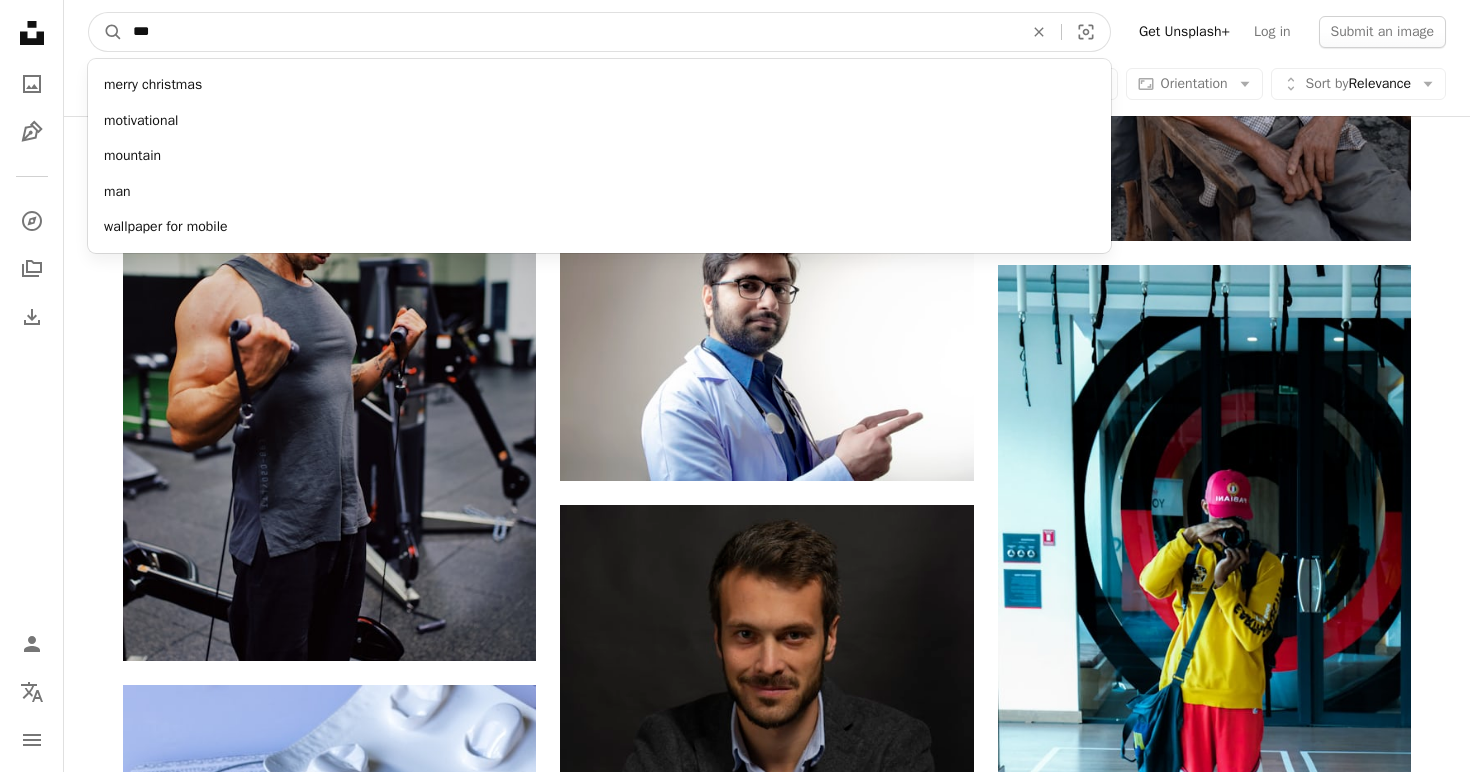 click on "A magnifying glass" at bounding box center (106, 32) 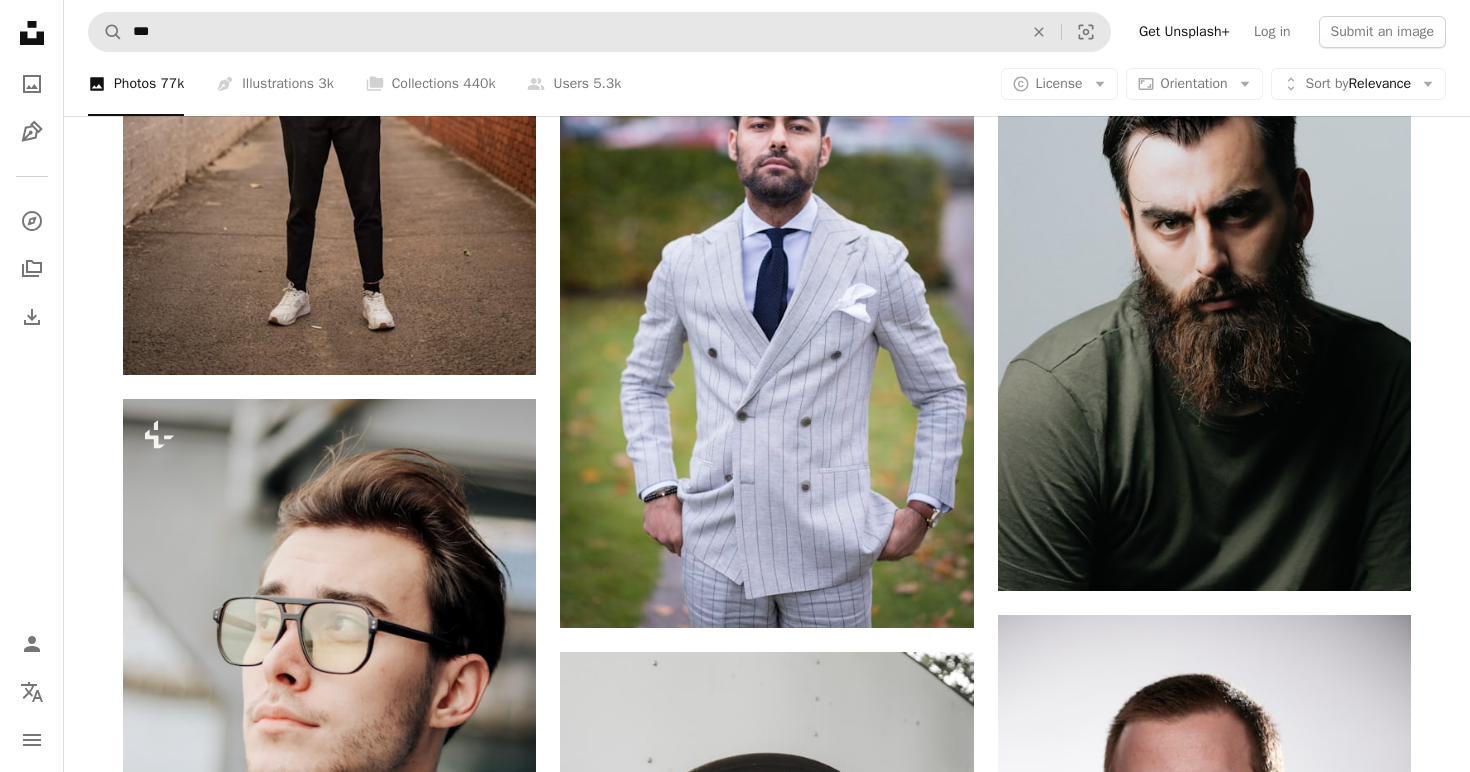 scroll, scrollTop: 2050, scrollLeft: 0, axis: vertical 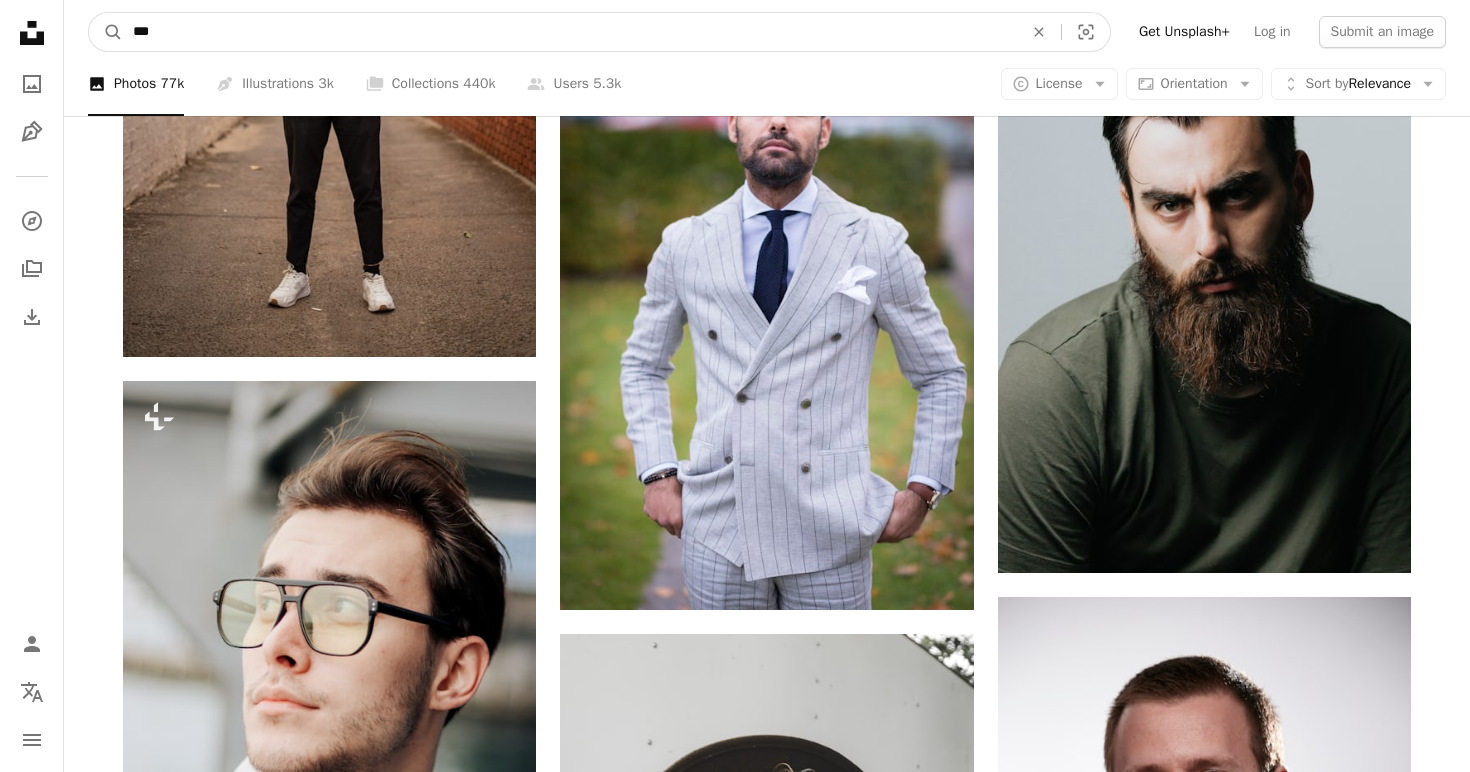 drag, startPoint x: 347, startPoint y: 43, endPoint x: 118, endPoint y: 4, distance: 232.29723 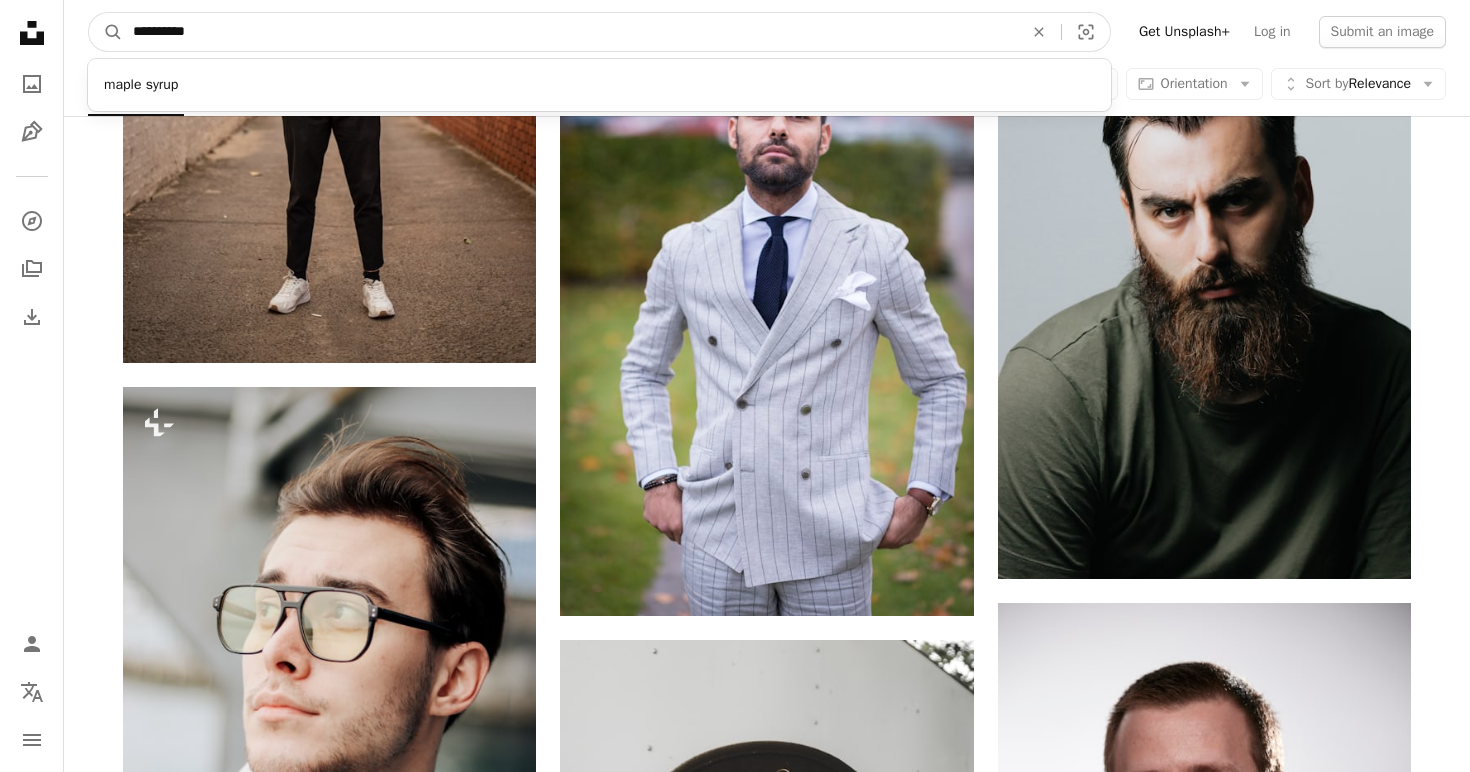 type on "**********" 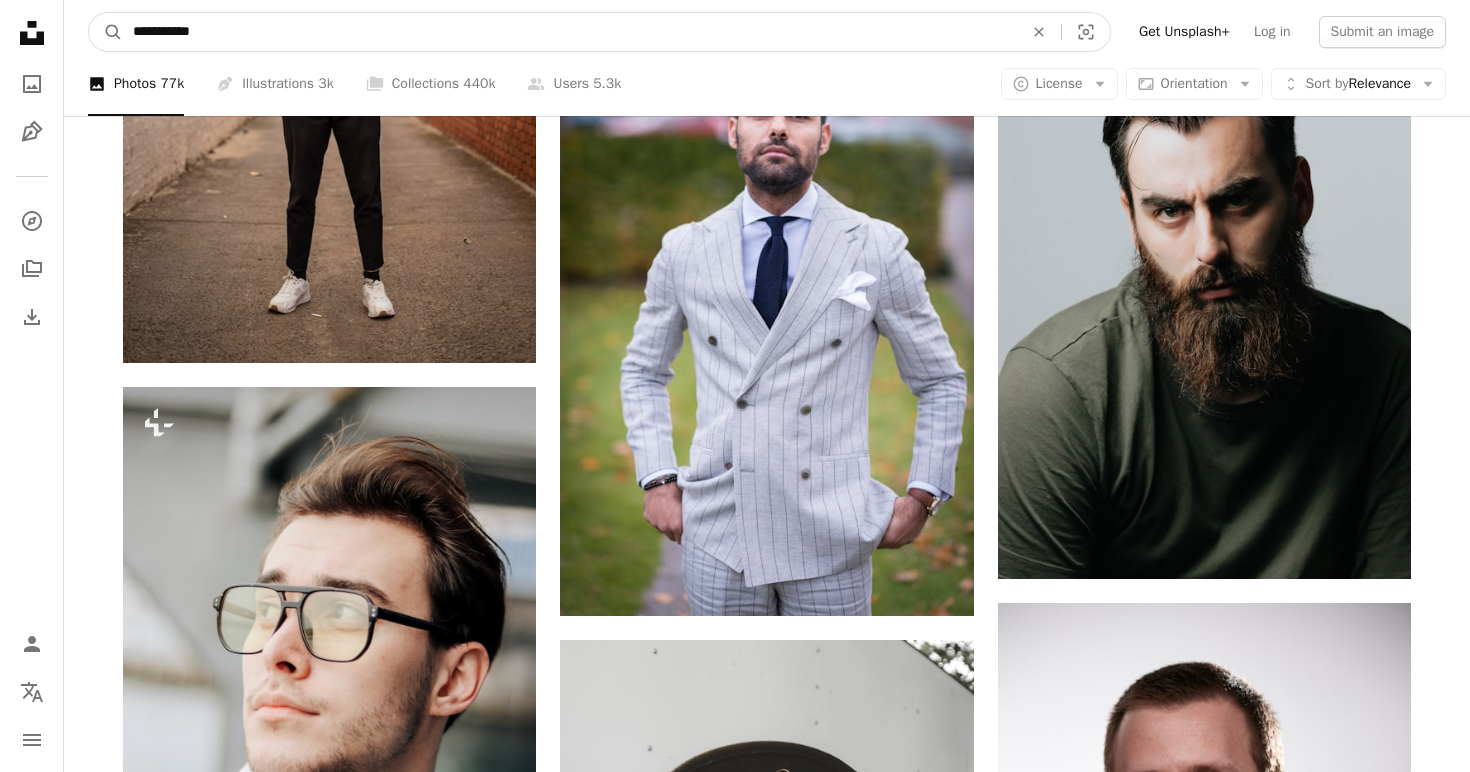 click on "A magnifying glass" at bounding box center (106, 32) 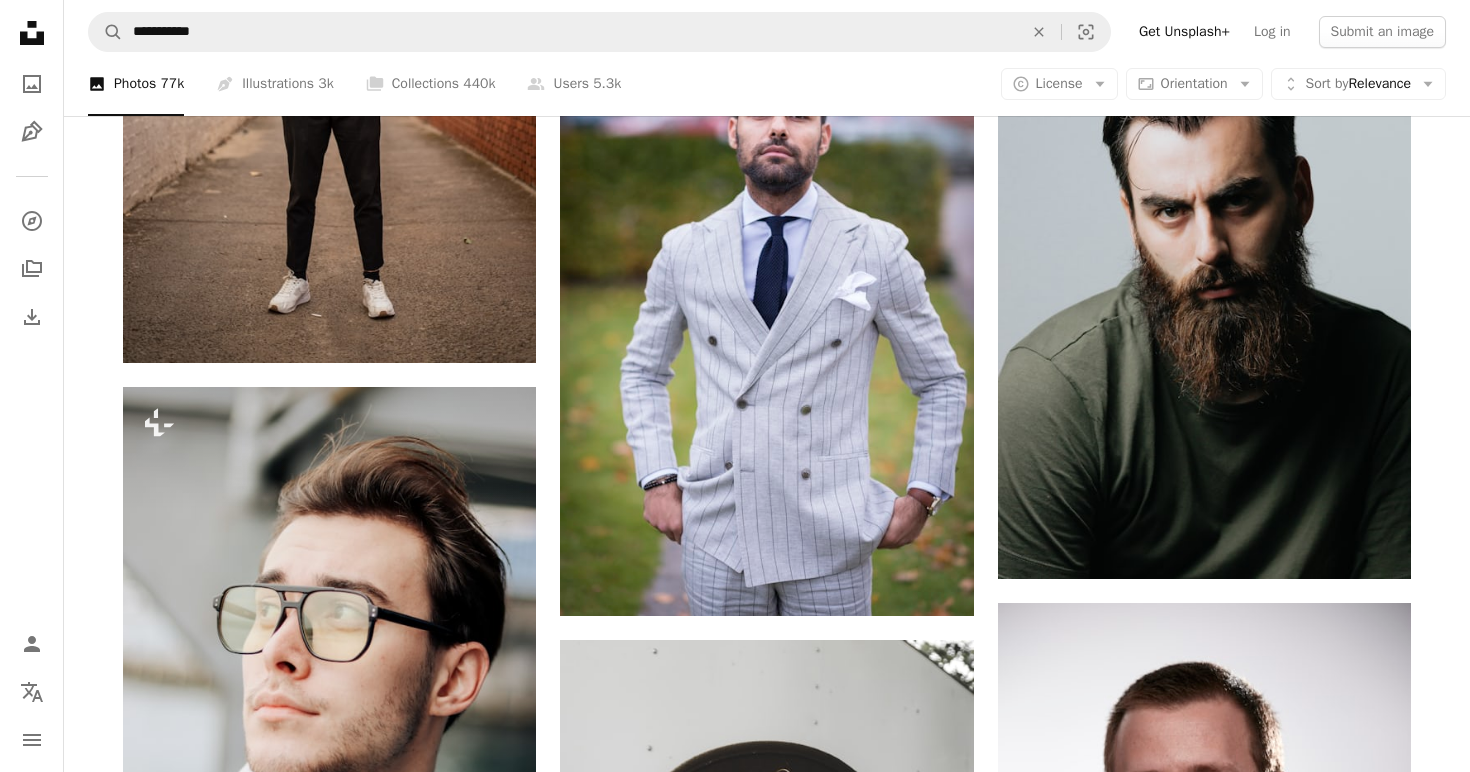 scroll, scrollTop: 0, scrollLeft: 0, axis: both 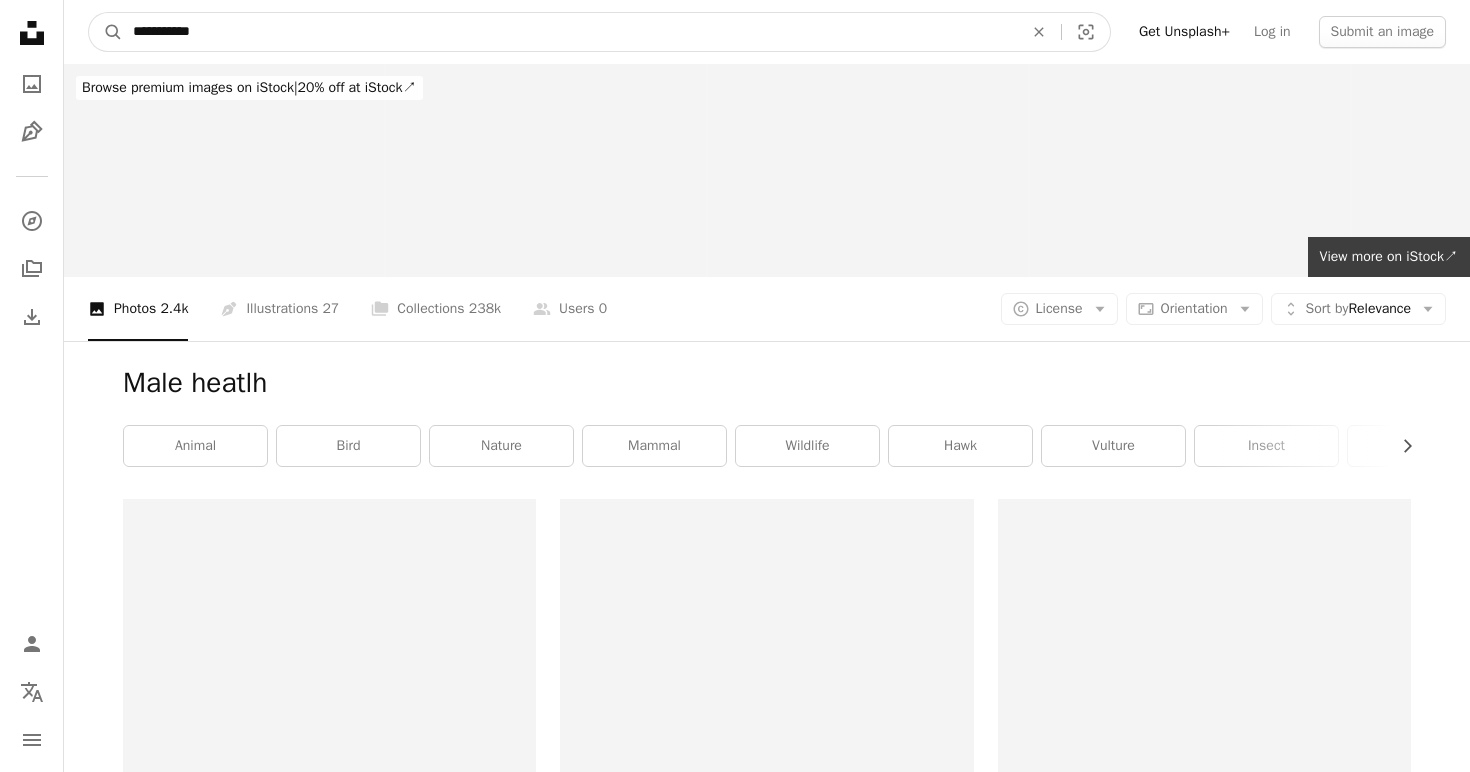 click on "**********" at bounding box center (570, 32) 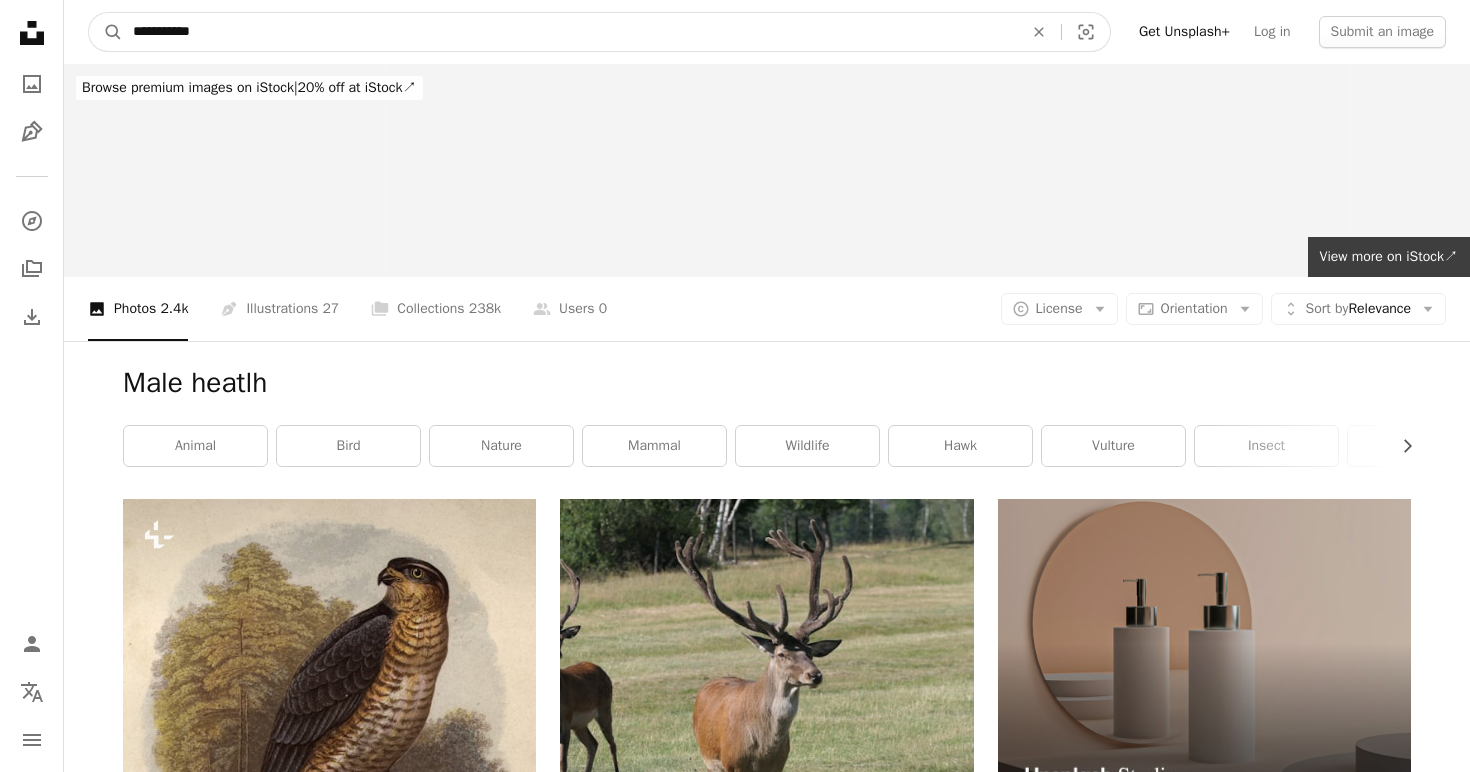 click on "**********" at bounding box center (570, 32) 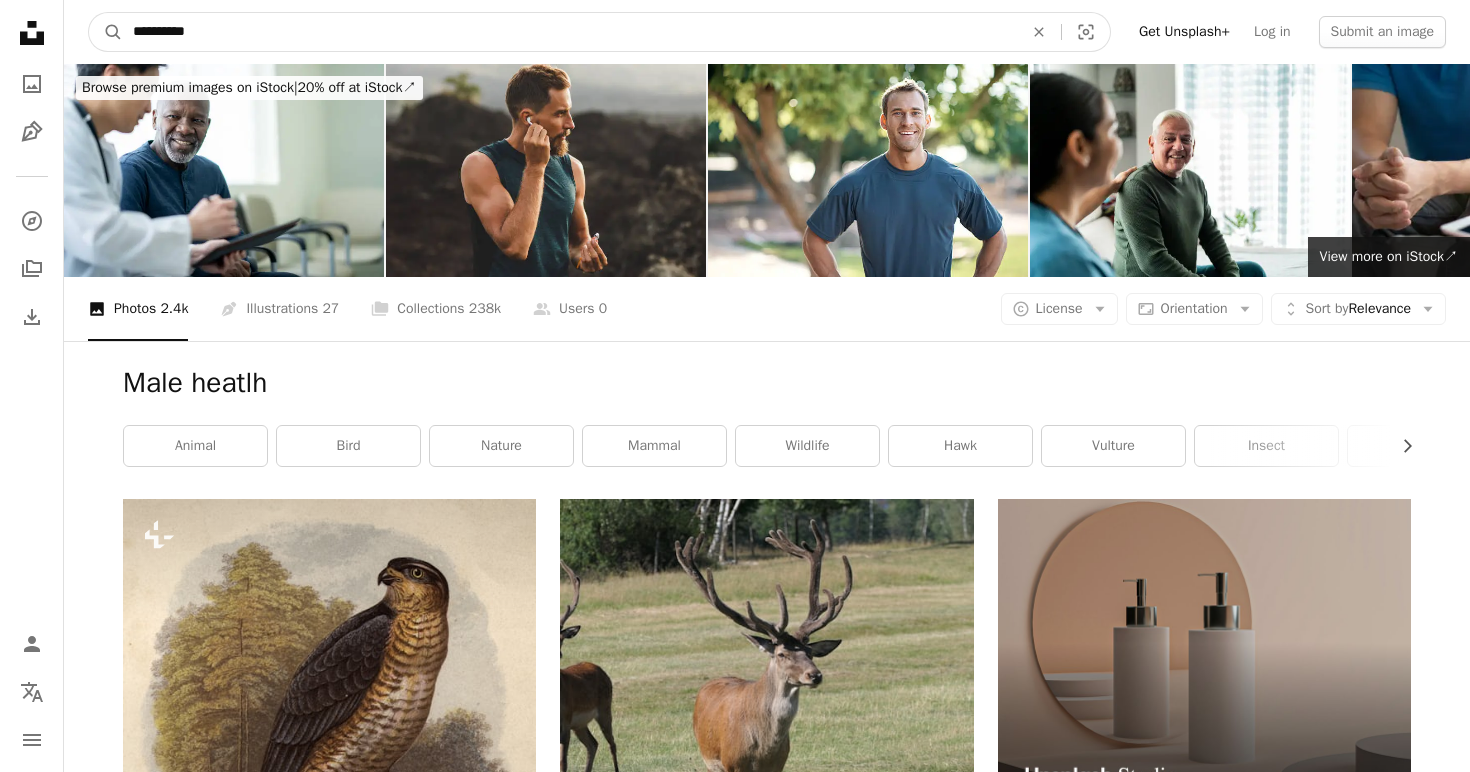 type on "**********" 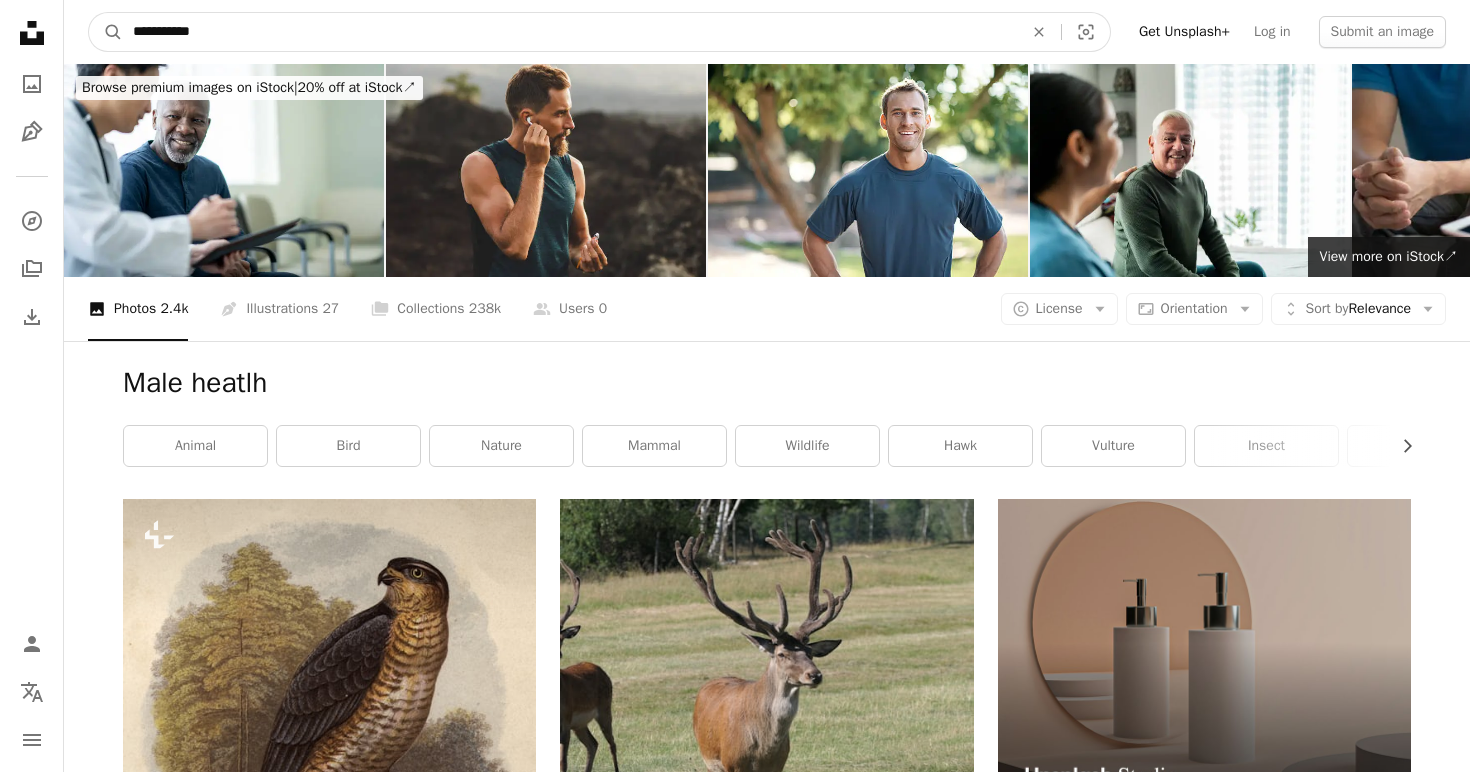 click on "A magnifying glass" at bounding box center [106, 32] 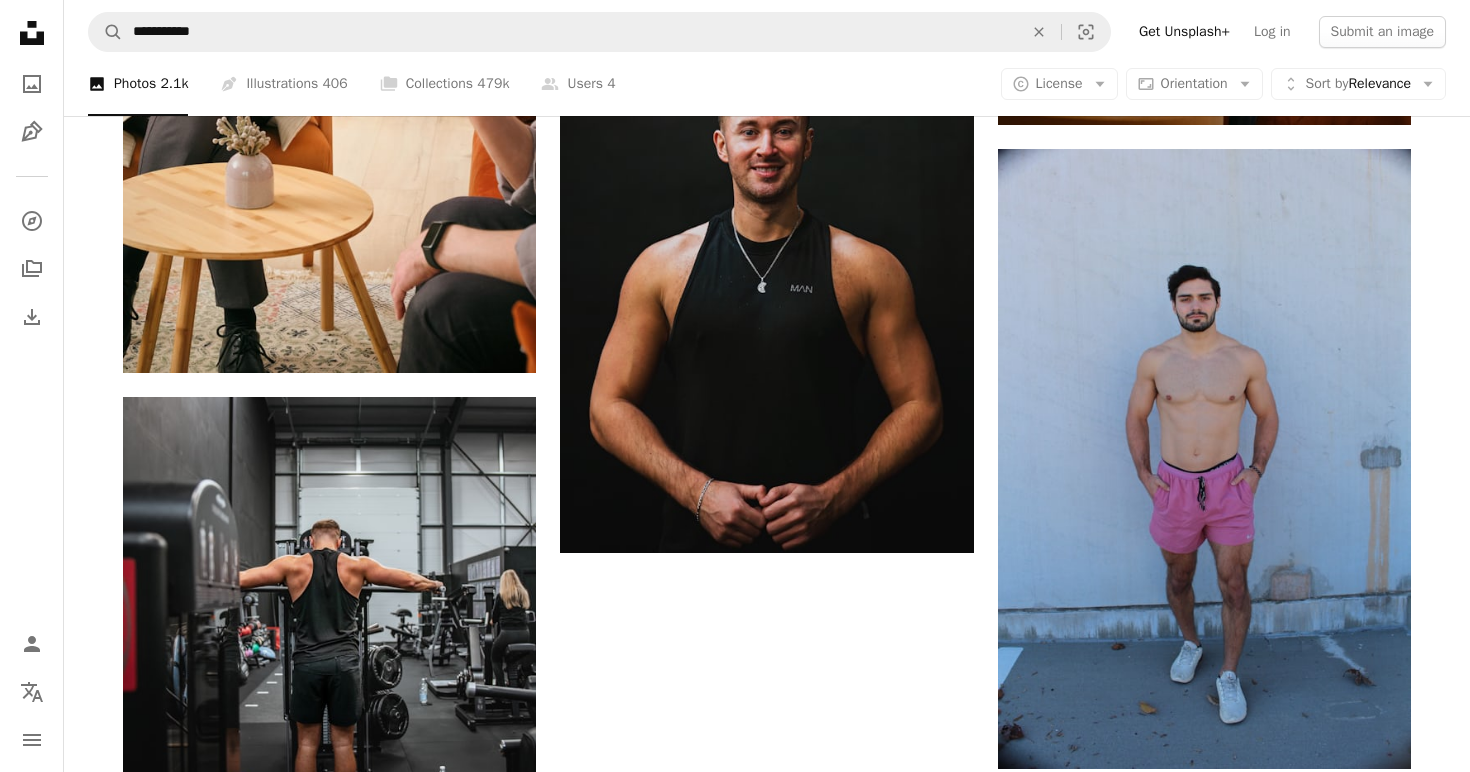 scroll, scrollTop: 3203, scrollLeft: 0, axis: vertical 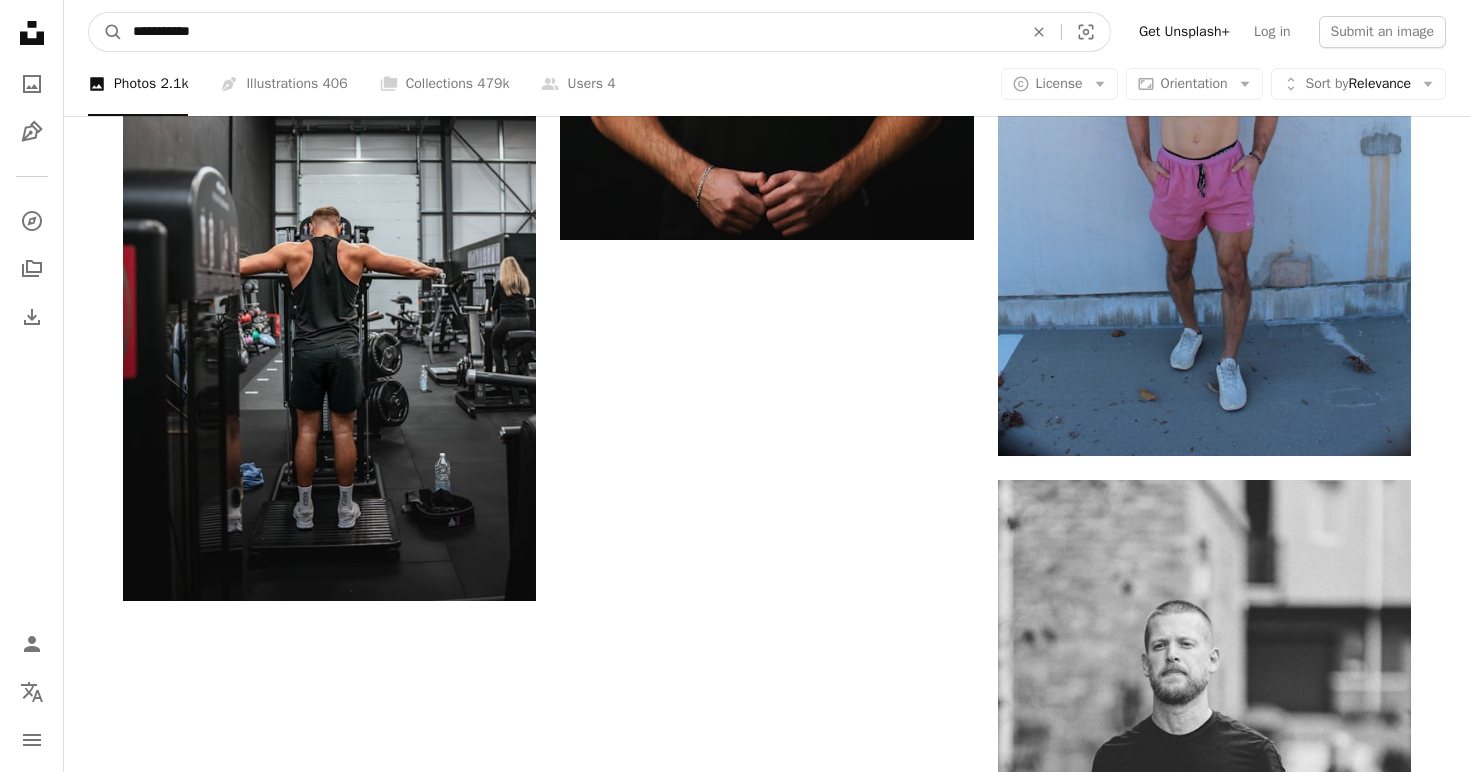 click on "**********" at bounding box center (570, 32) 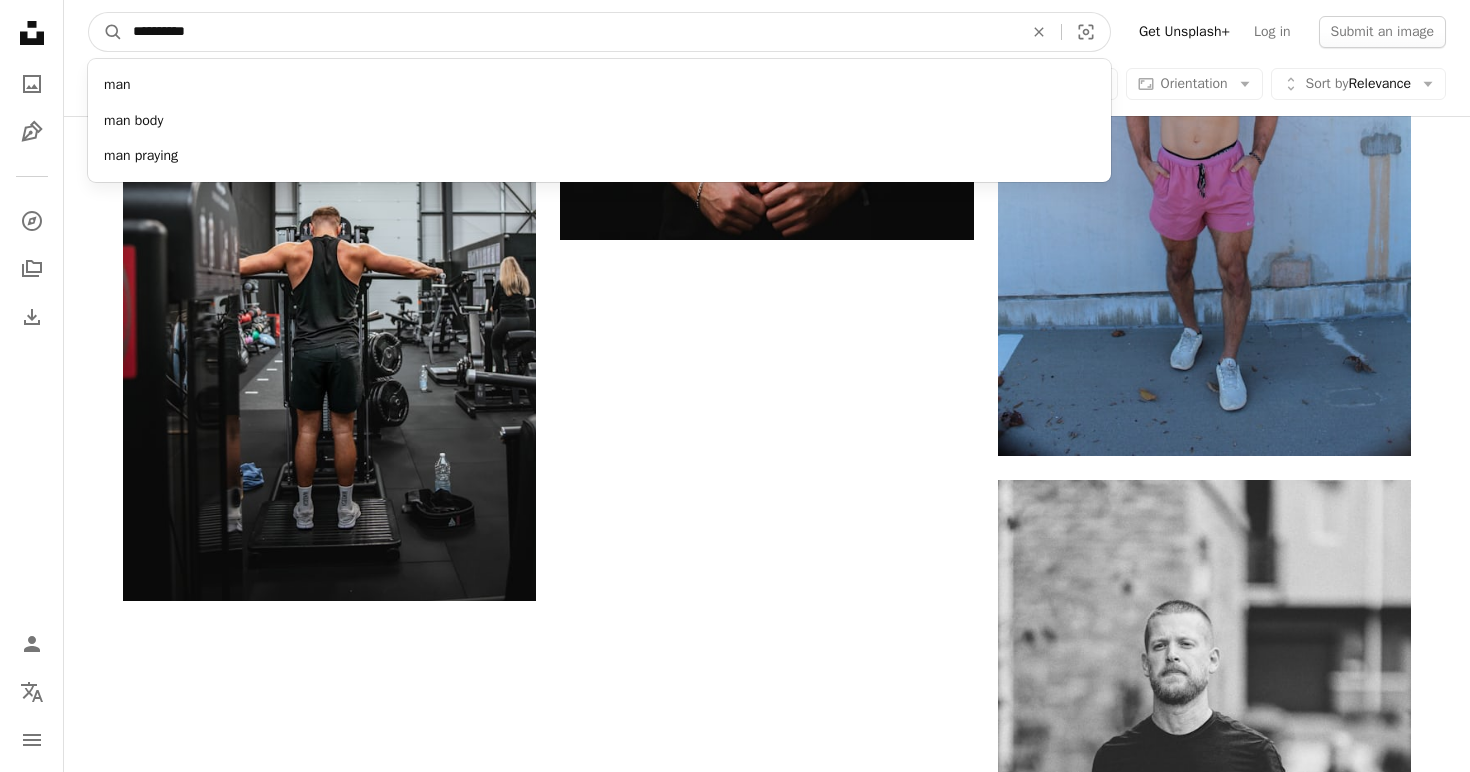 type on "**********" 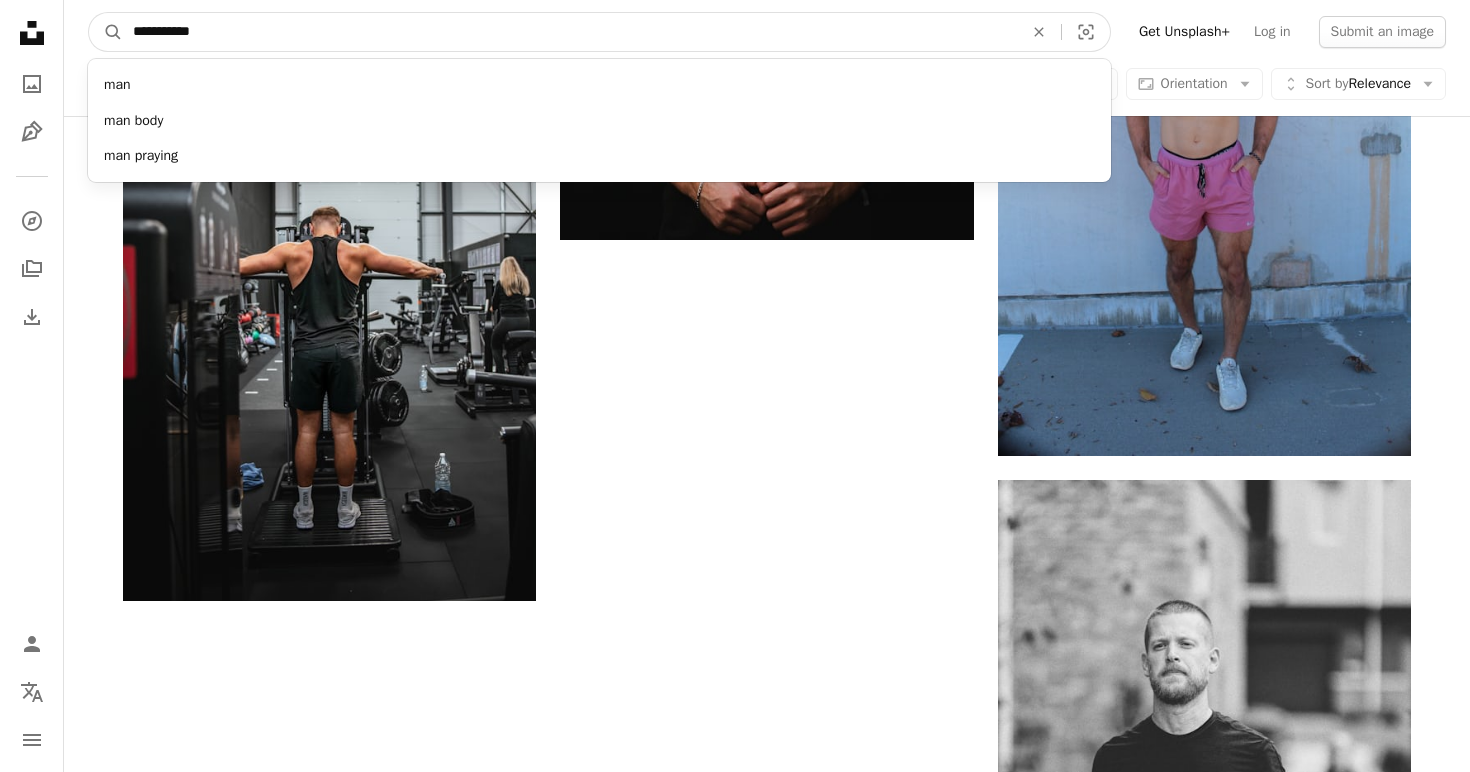 click on "A magnifying glass" at bounding box center [106, 32] 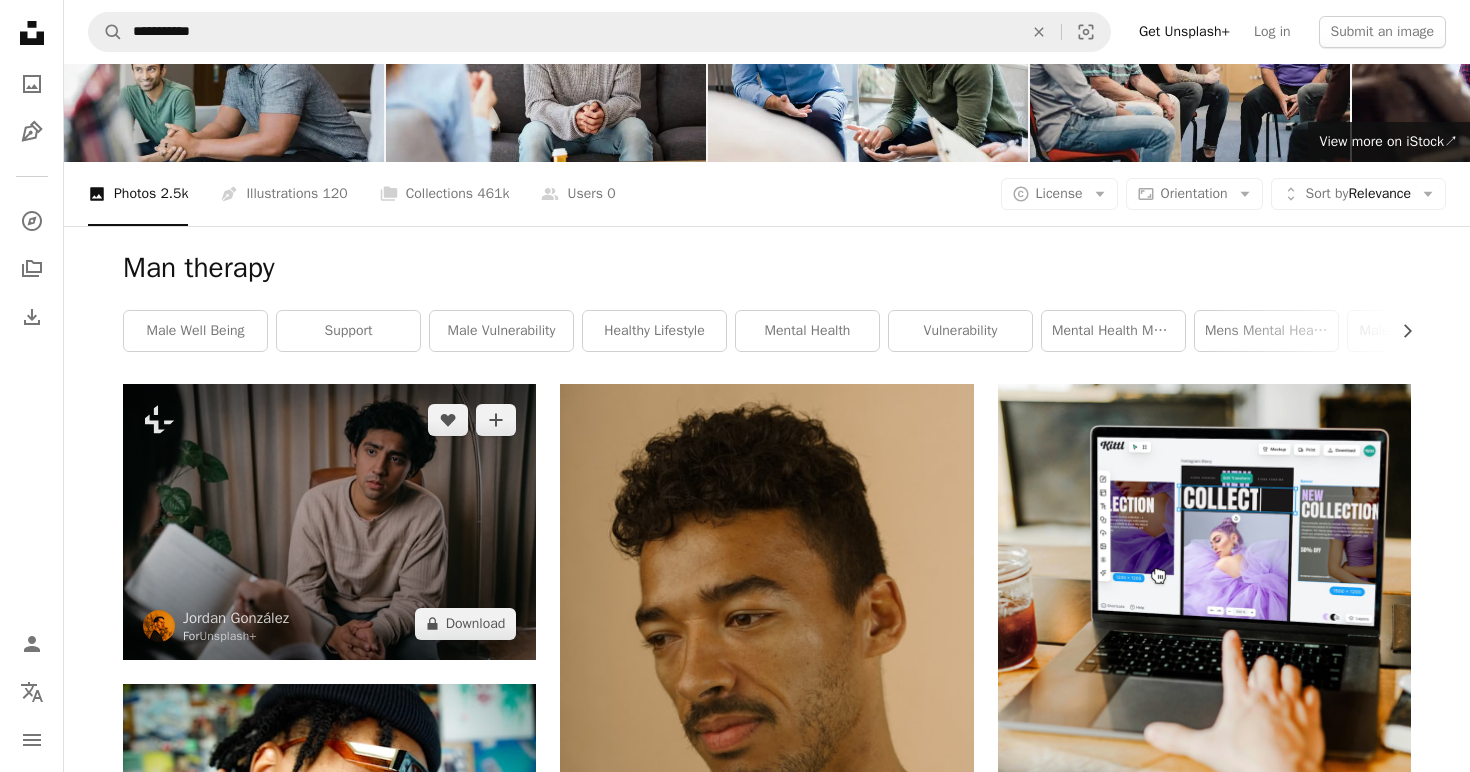 scroll, scrollTop: 0, scrollLeft: 0, axis: both 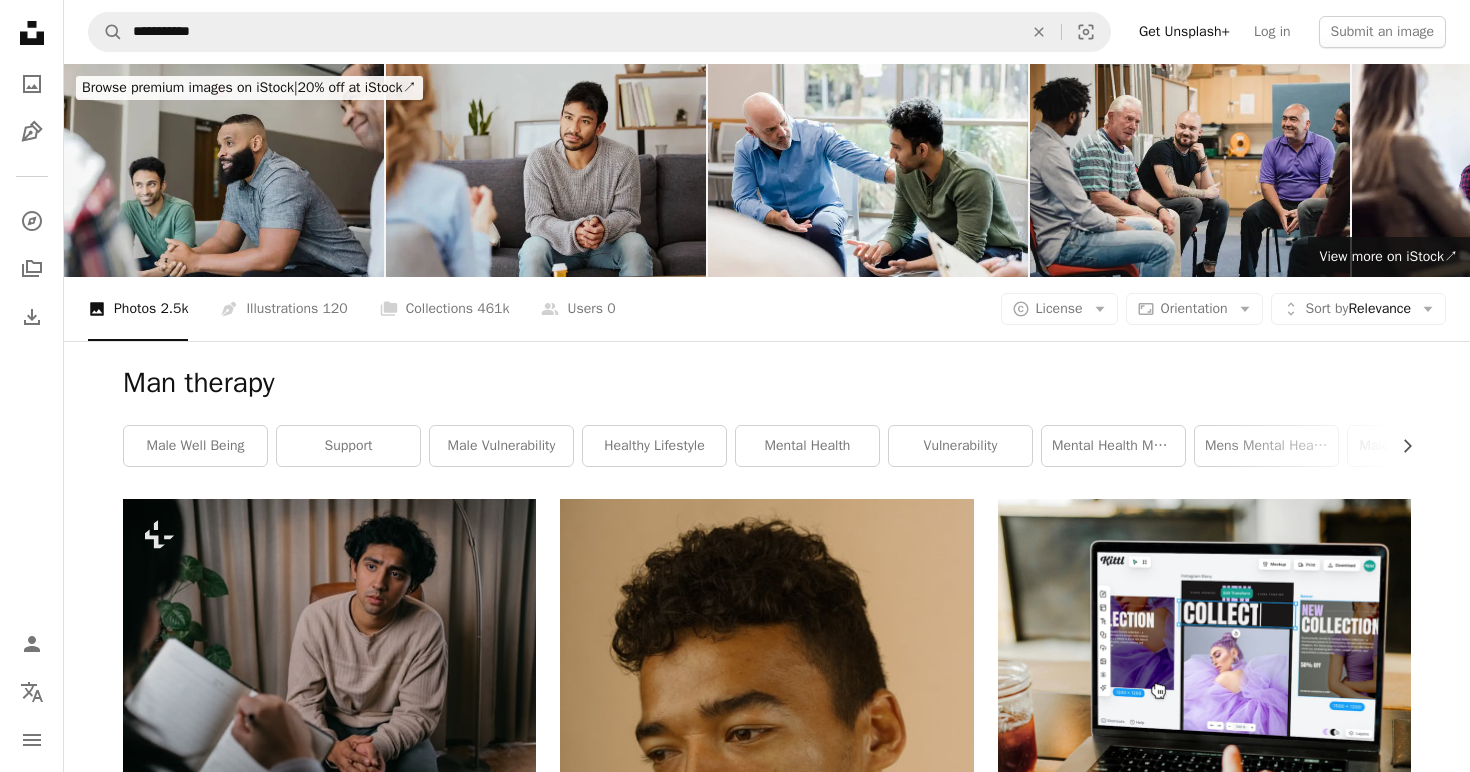 click at bounding box center [546, 170] 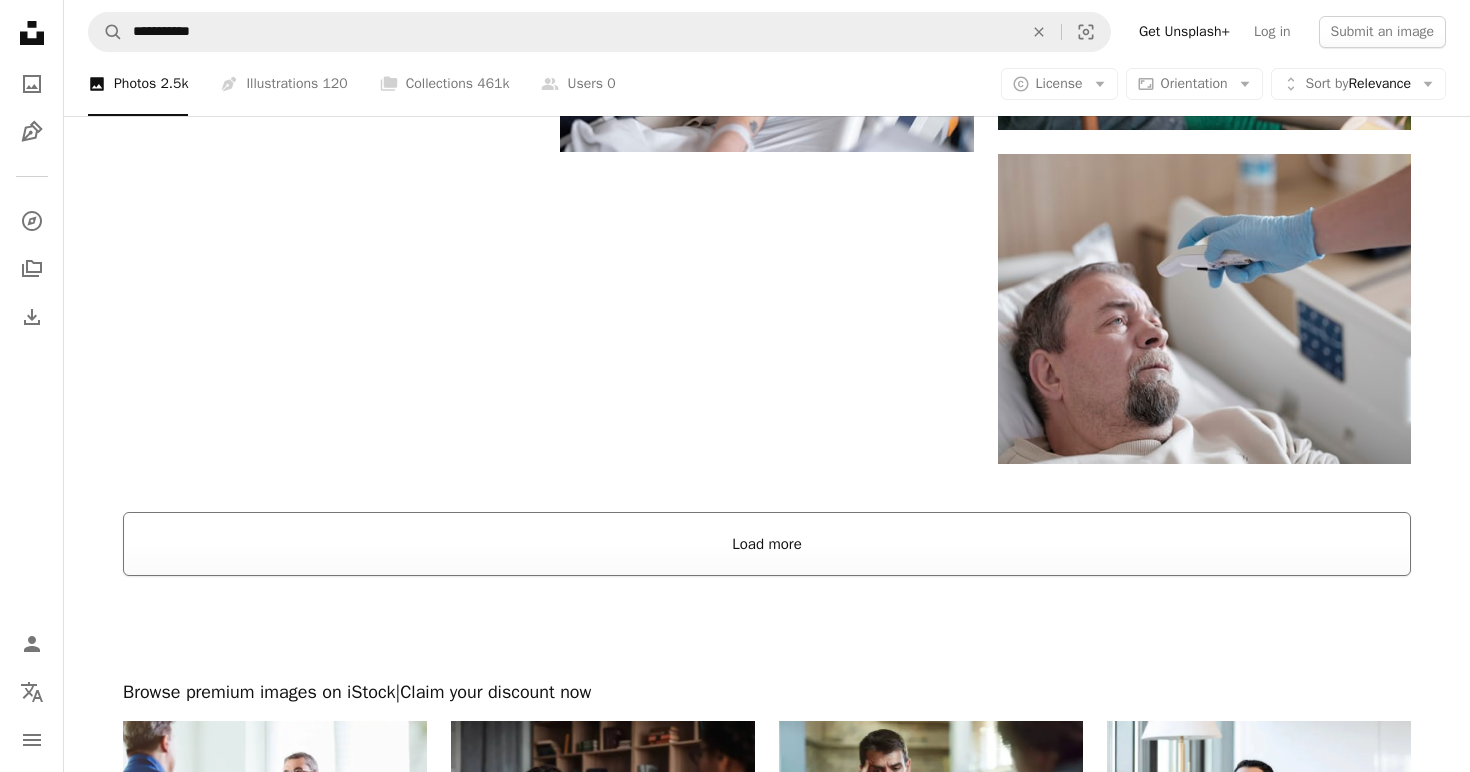click on "Load more" at bounding box center [767, 544] 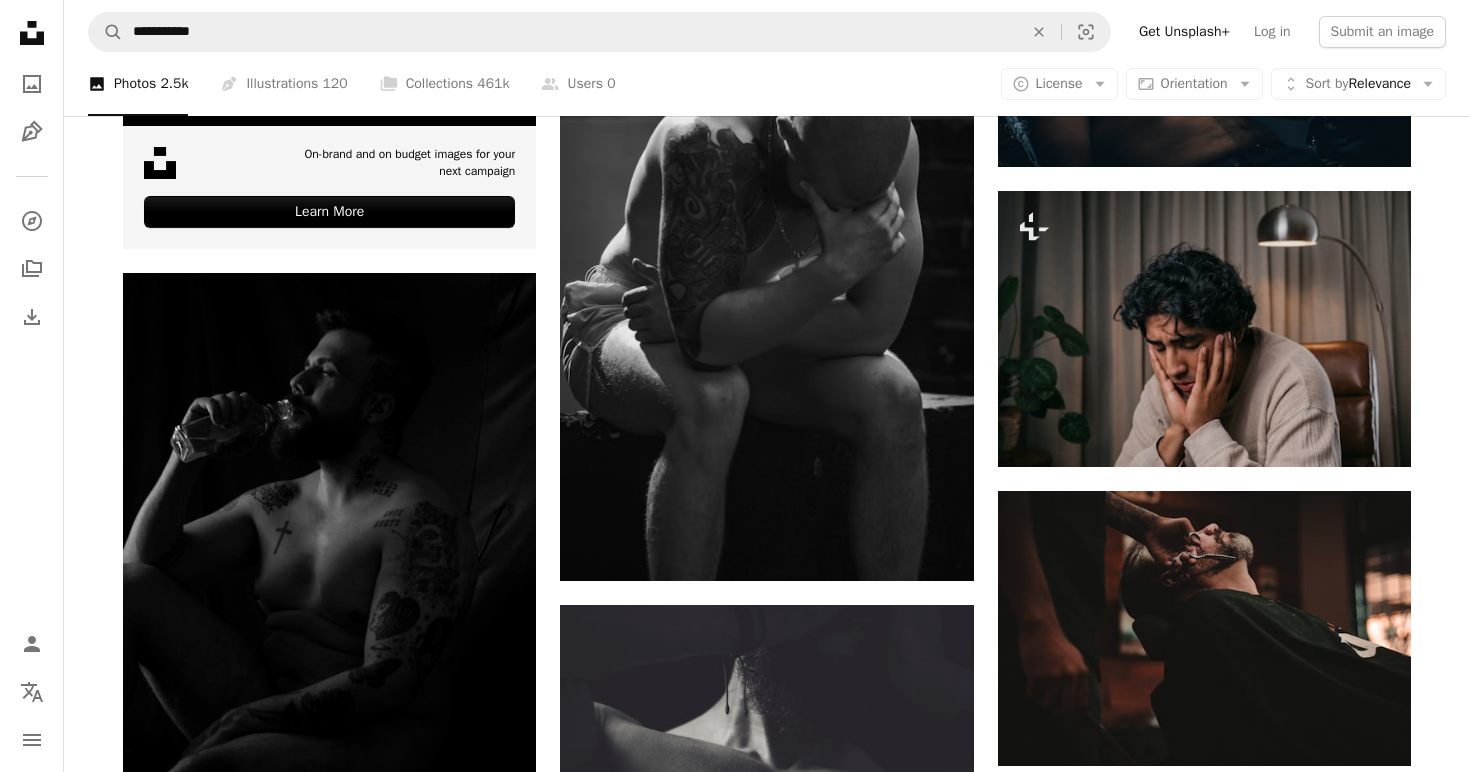 scroll, scrollTop: 5050, scrollLeft: 0, axis: vertical 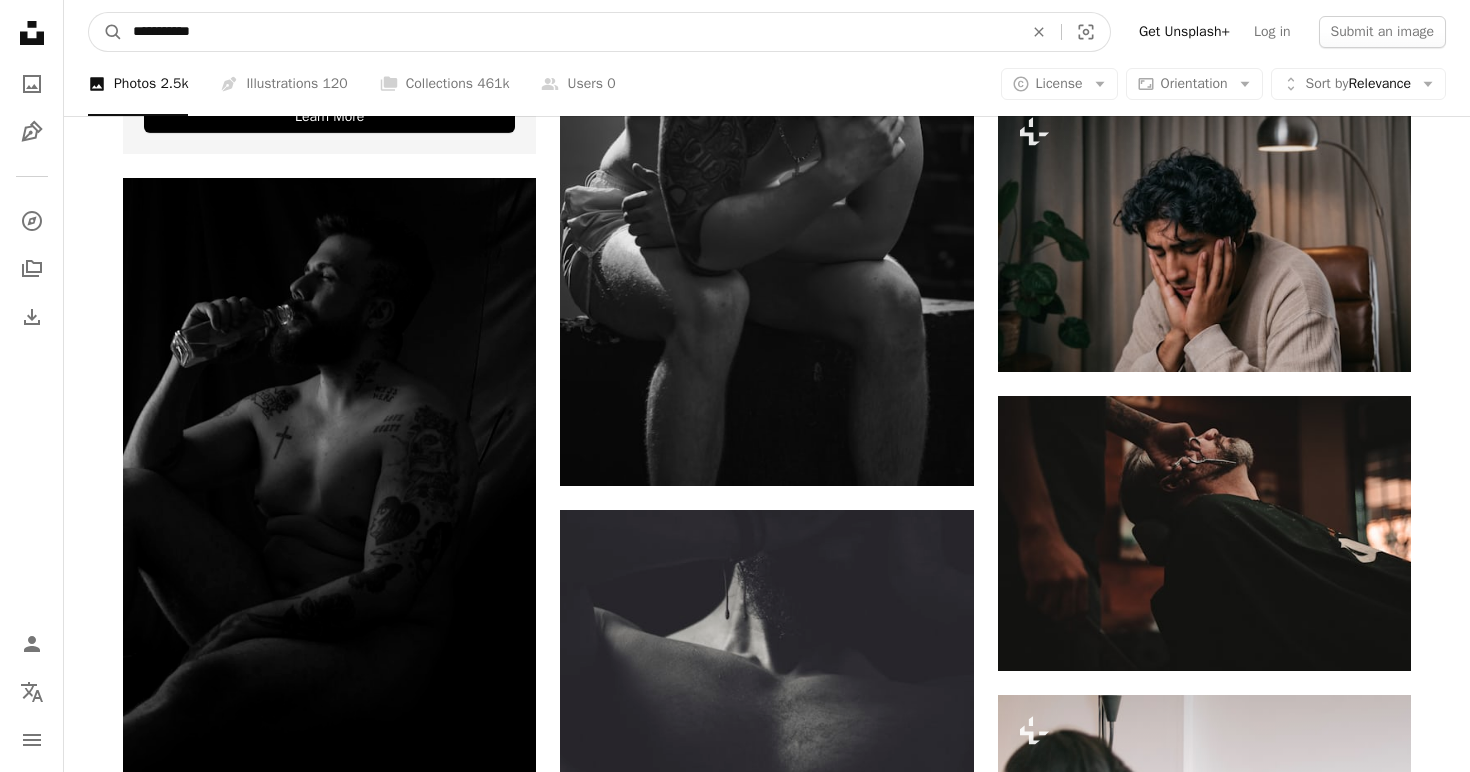 drag, startPoint x: 334, startPoint y: 39, endPoint x: 0, endPoint y: -29, distance: 340.85187 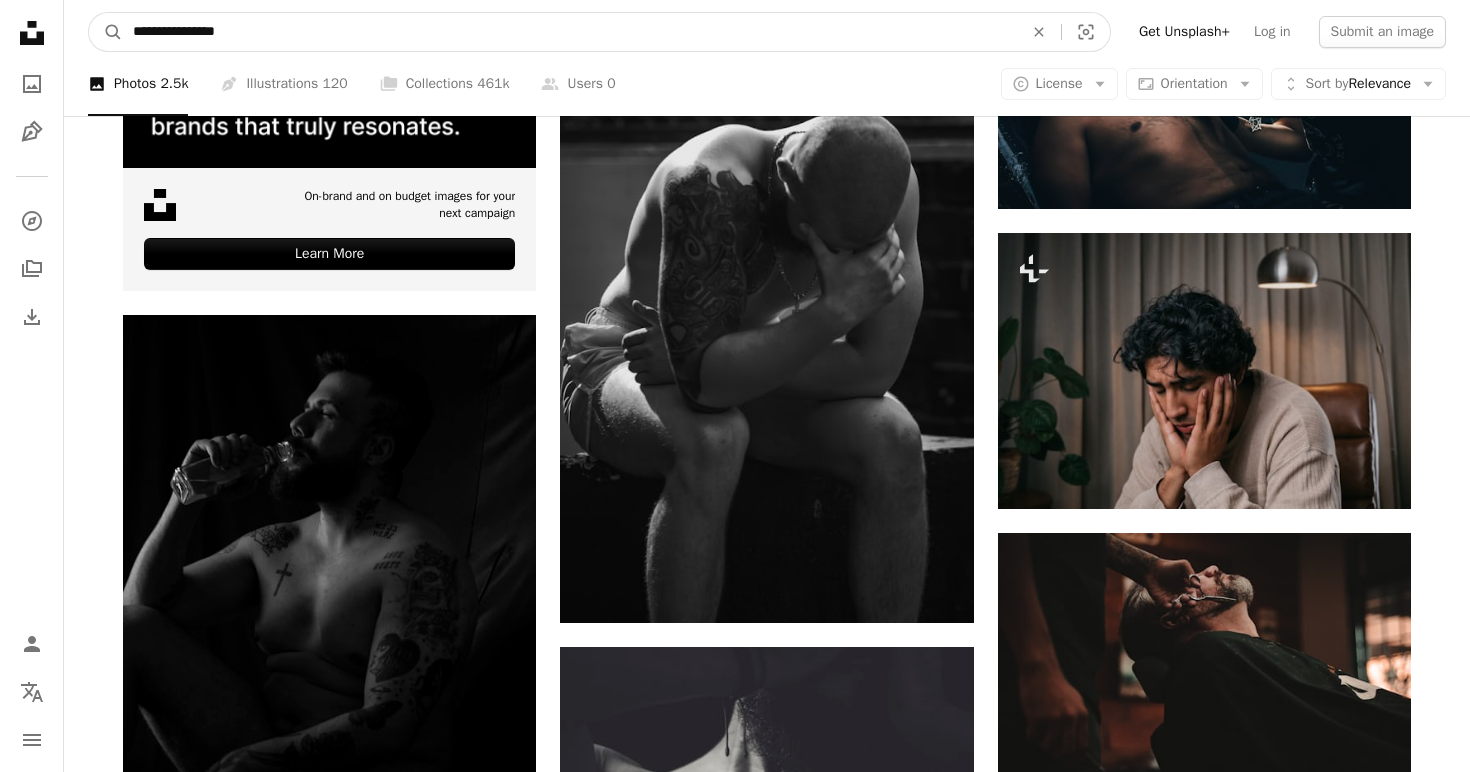 type on "**********" 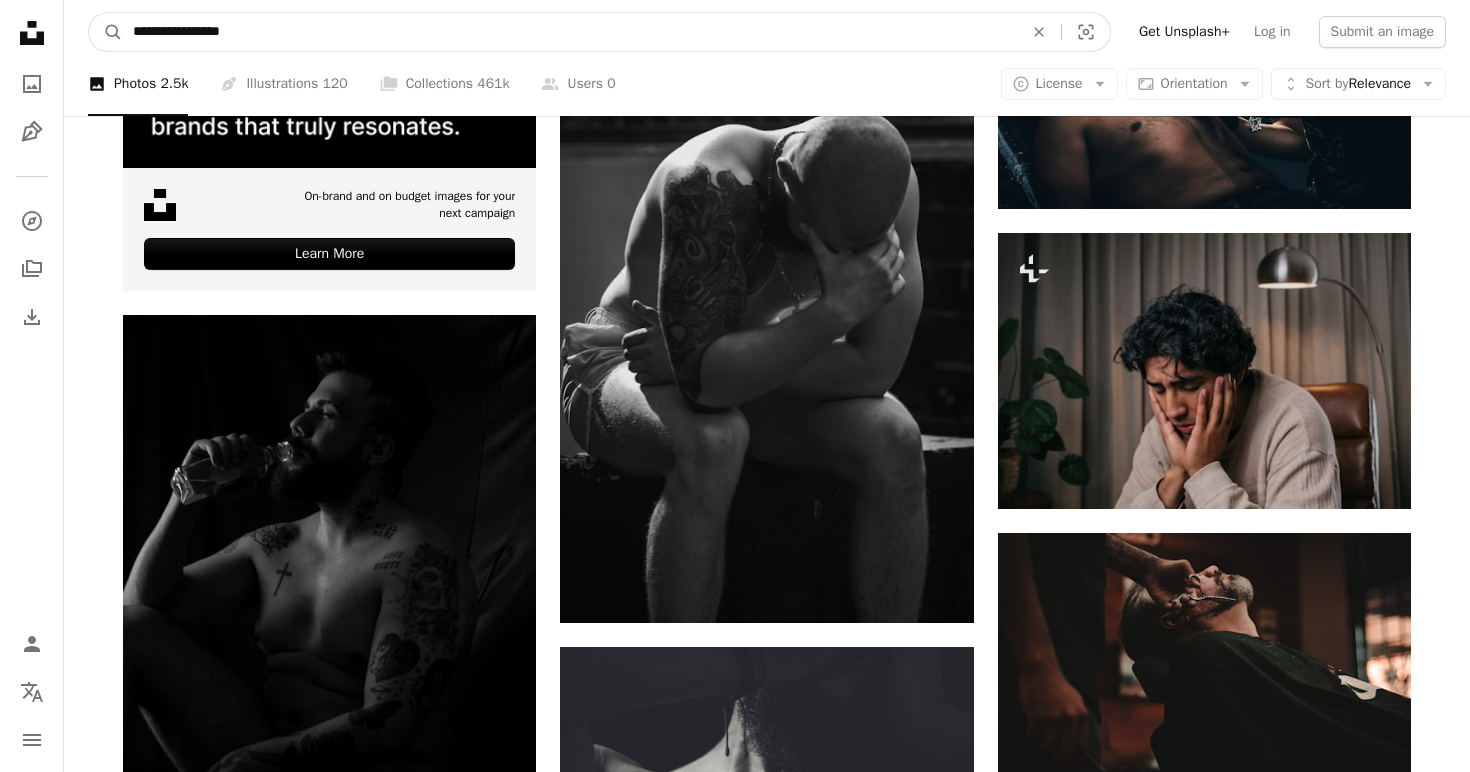 click on "A magnifying glass" at bounding box center [106, 32] 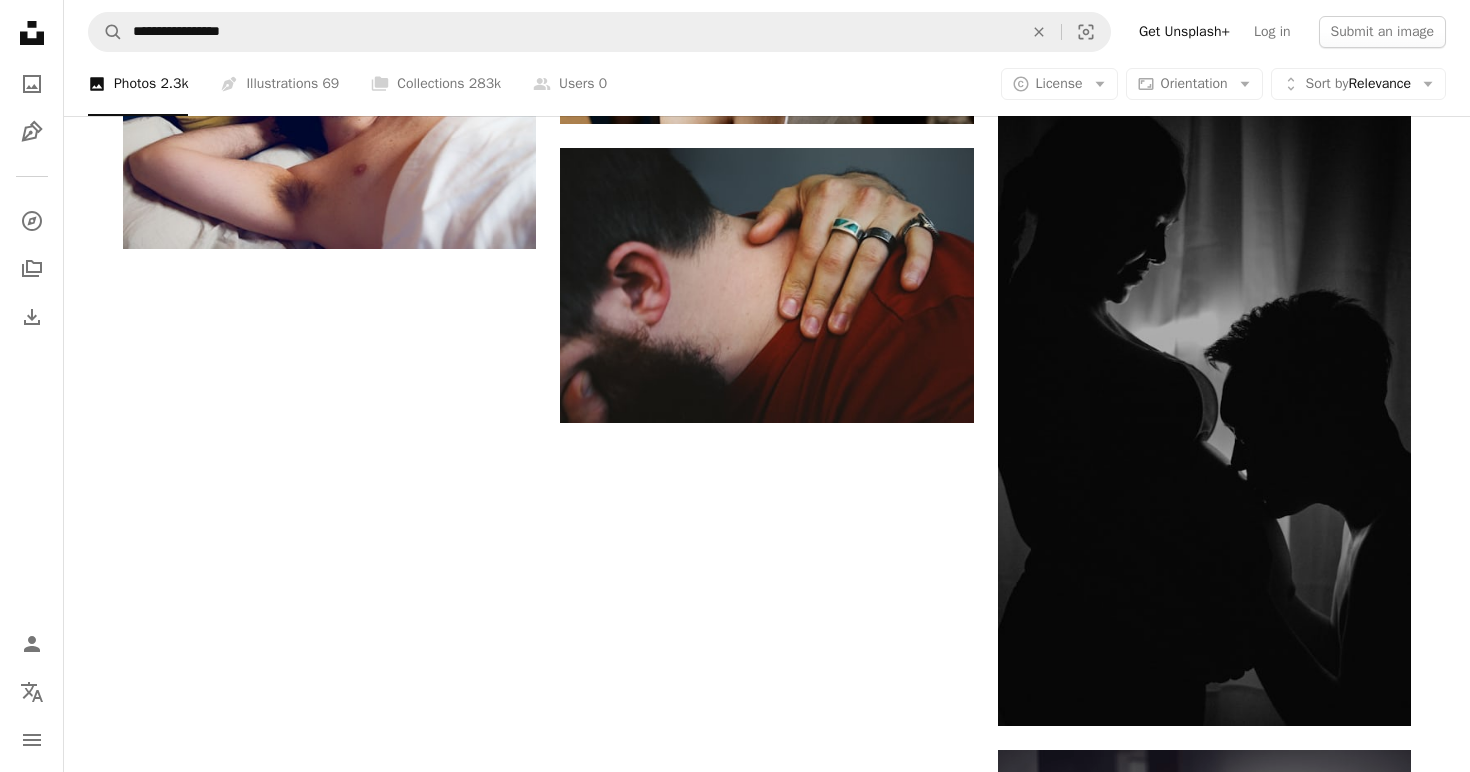 scroll, scrollTop: 2583, scrollLeft: 0, axis: vertical 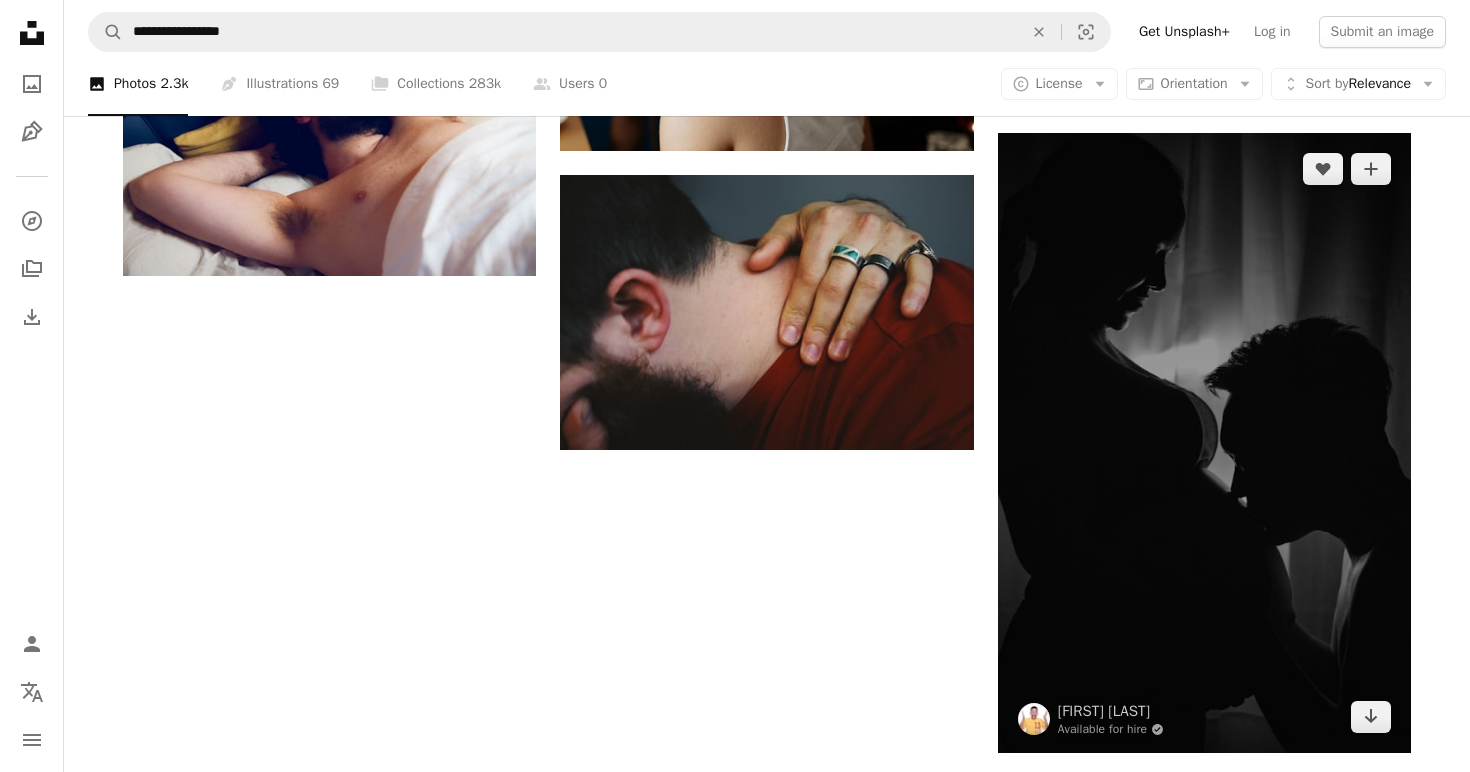 click at bounding box center (1204, 443) 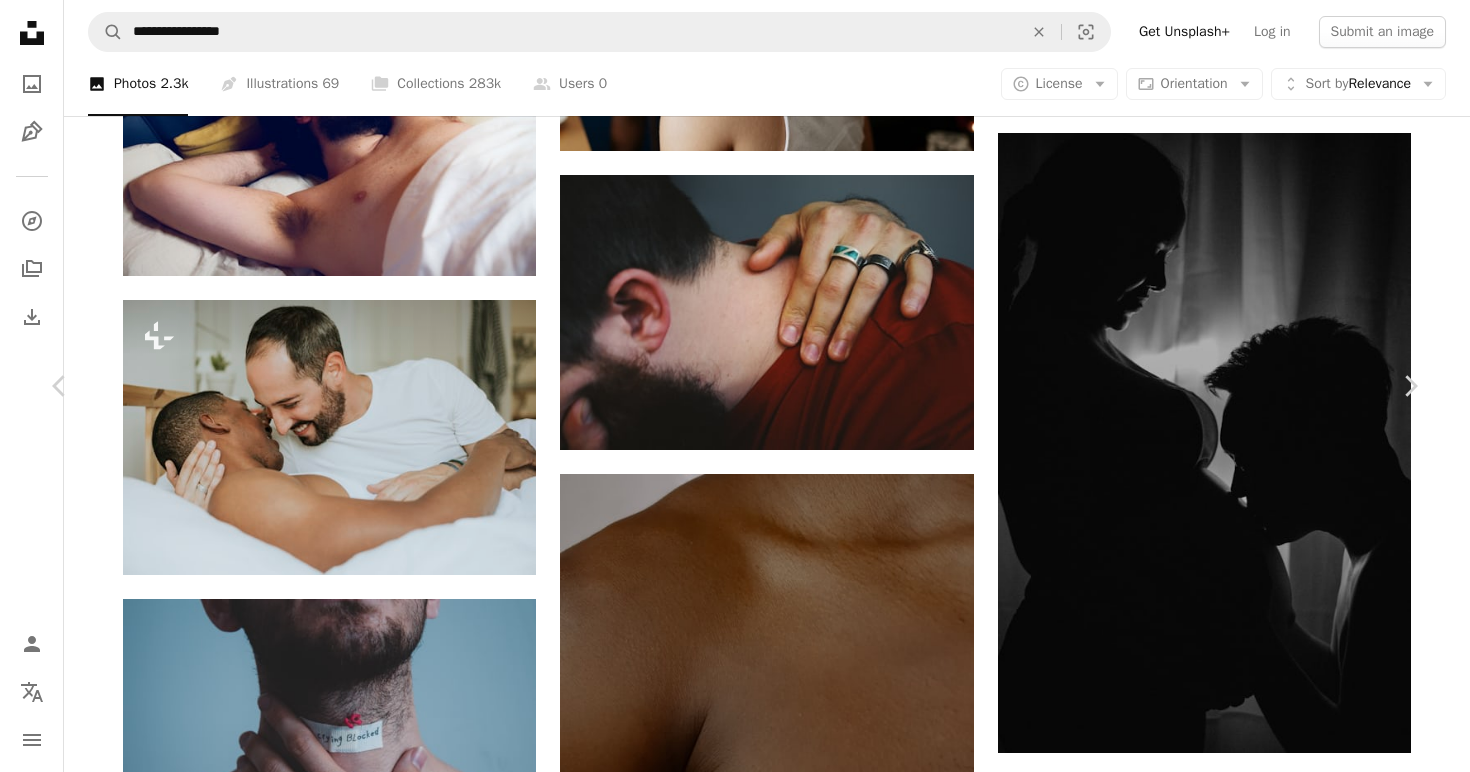 click on "Download free" at bounding box center (1221, 5103) 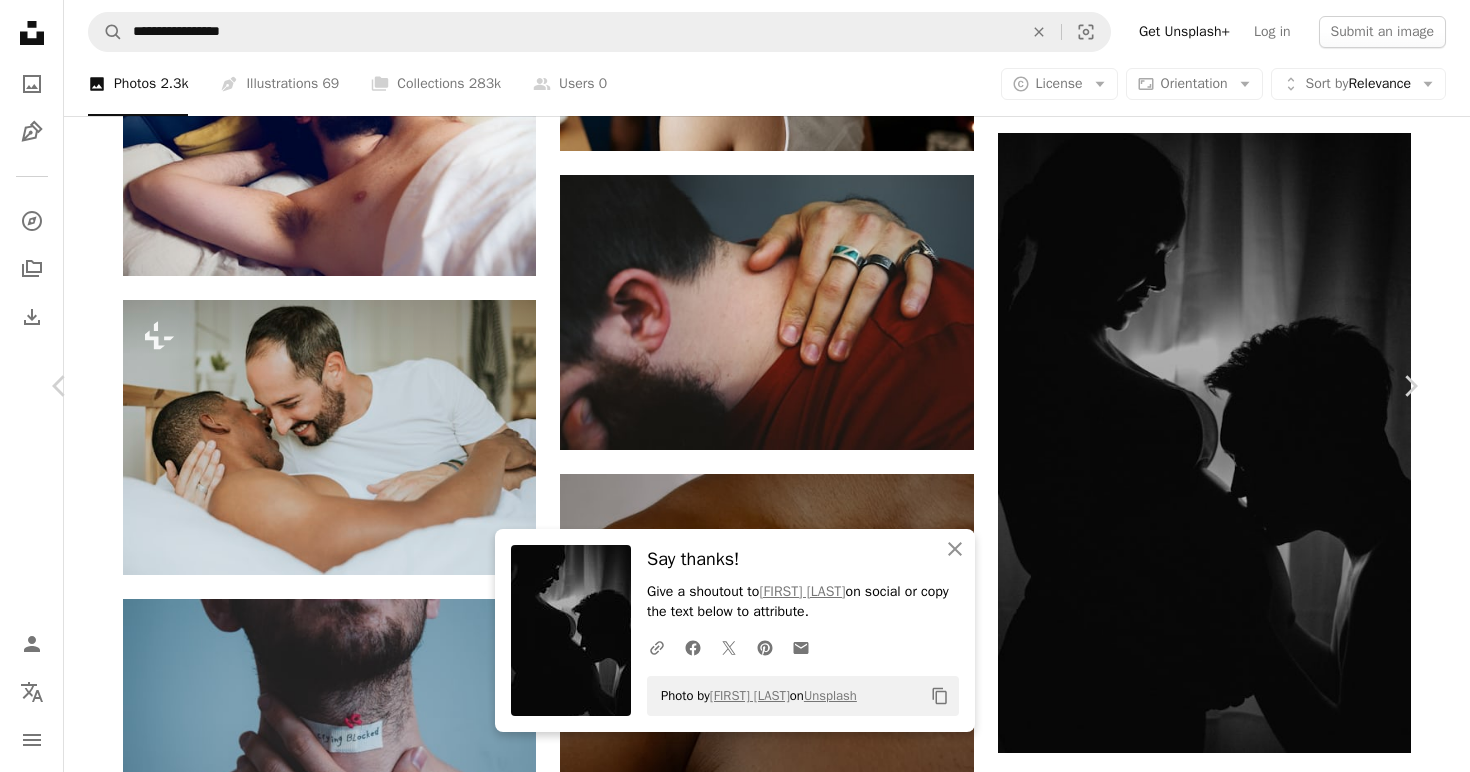 click on "Zoom in" at bounding box center [727, 5442] 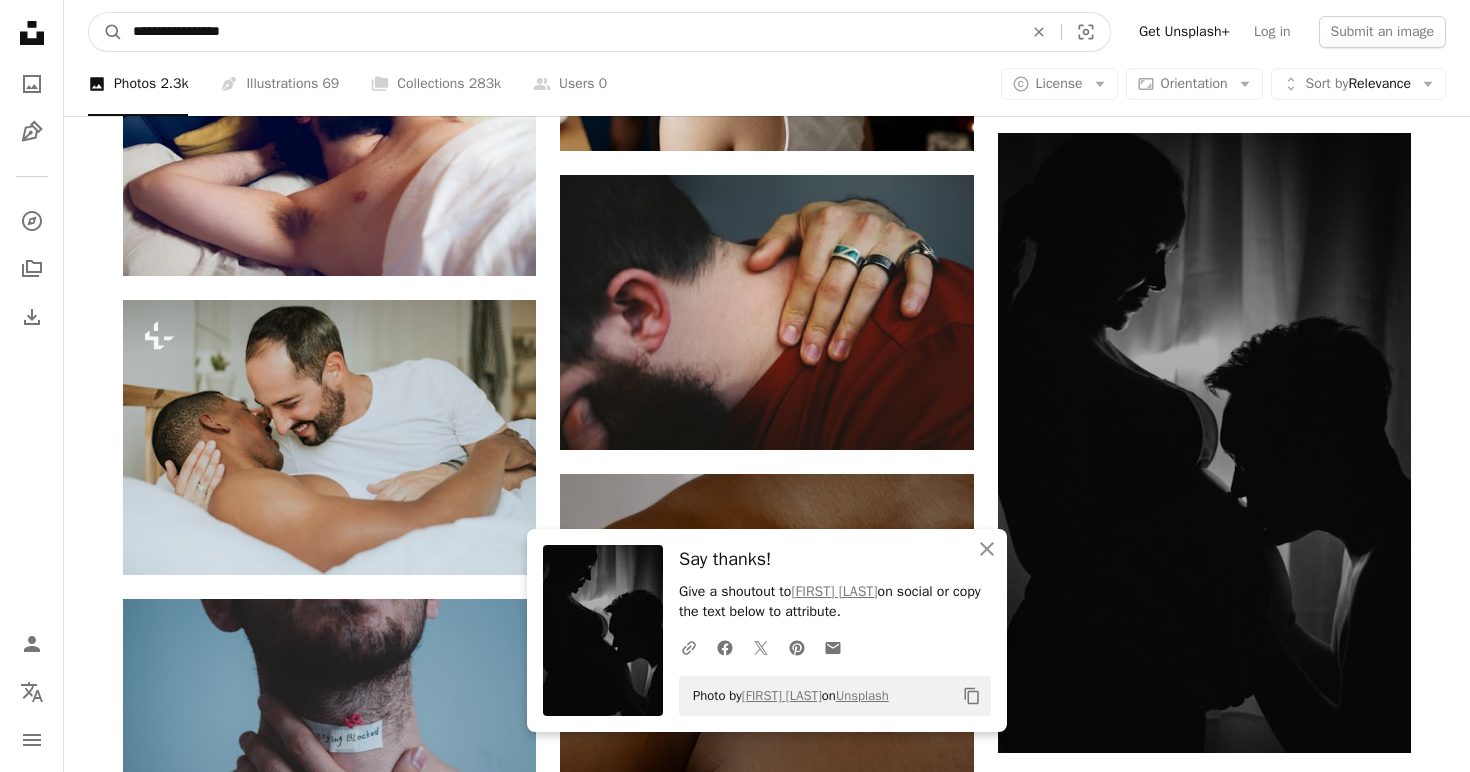drag, startPoint x: 366, startPoint y: 33, endPoint x: 72, endPoint y: 33, distance: 294 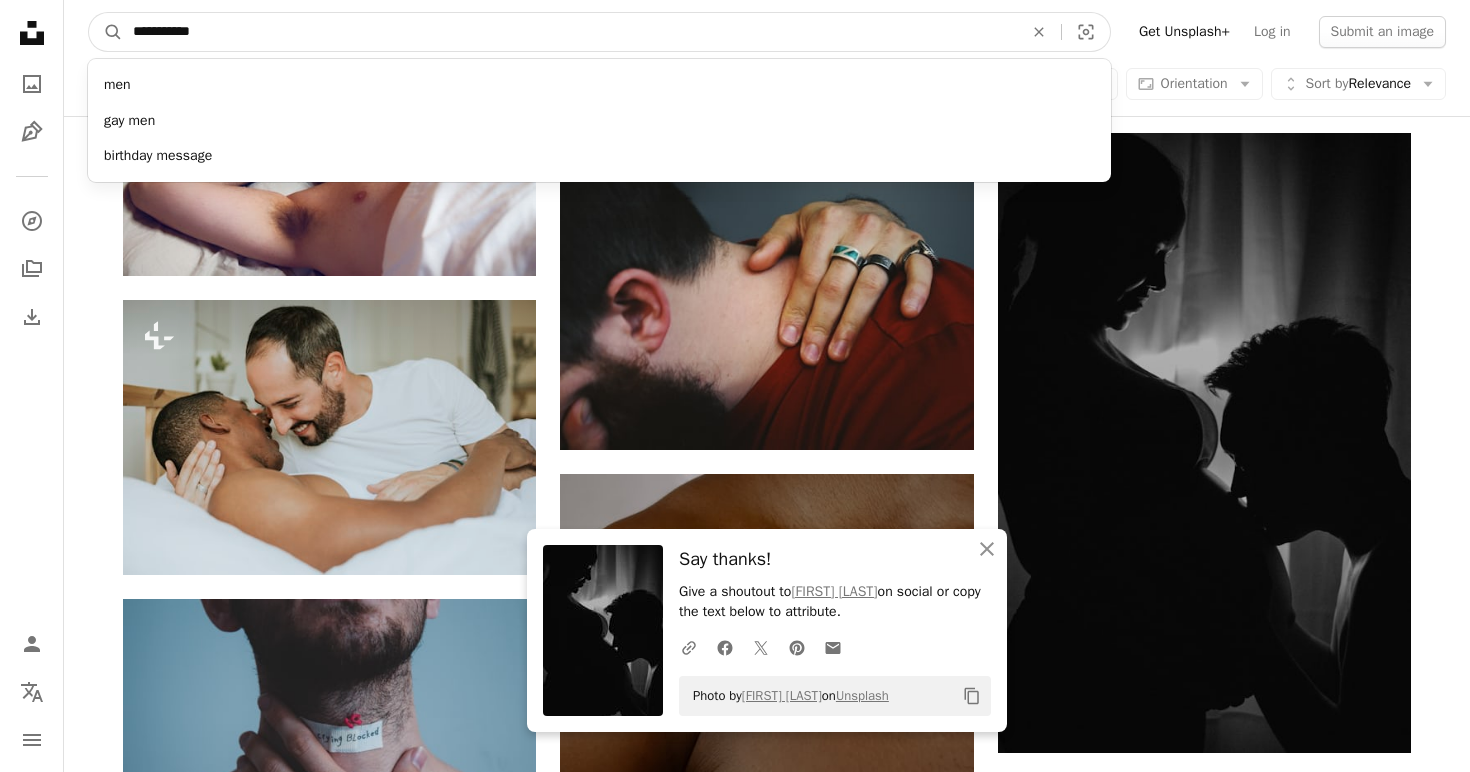 type on "**********" 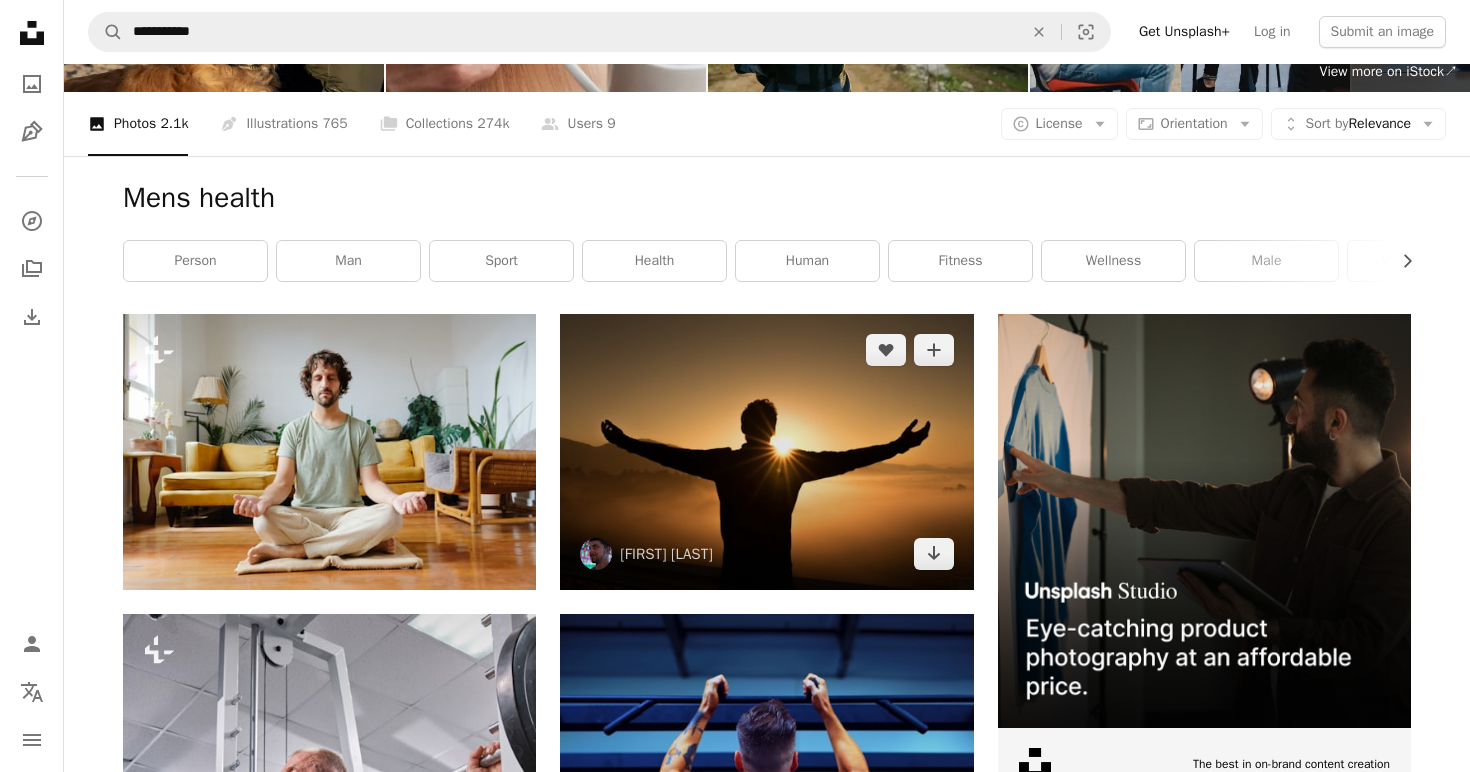scroll, scrollTop: 195, scrollLeft: 0, axis: vertical 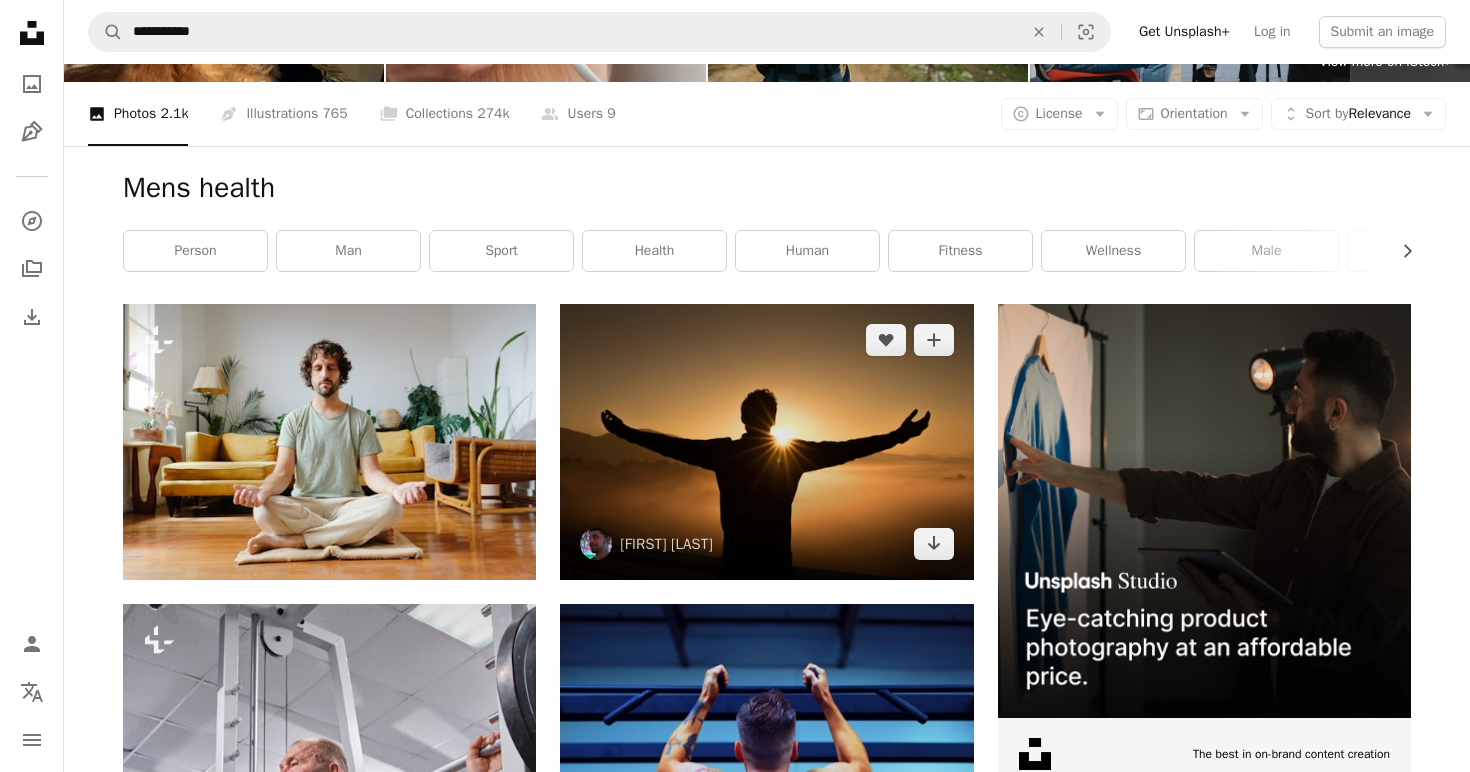 click at bounding box center (766, 441) 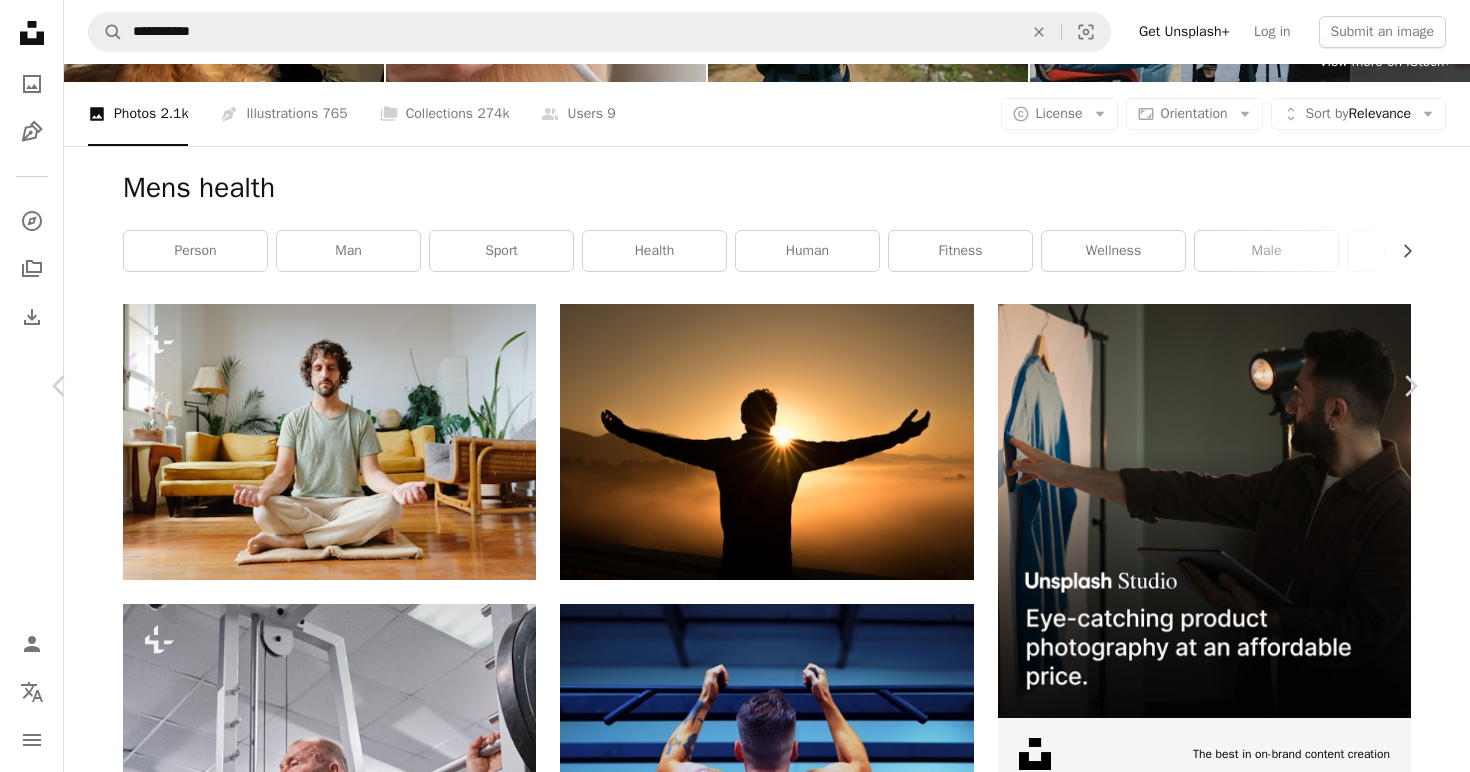 click on "Download free" at bounding box center (1221, 16255) 